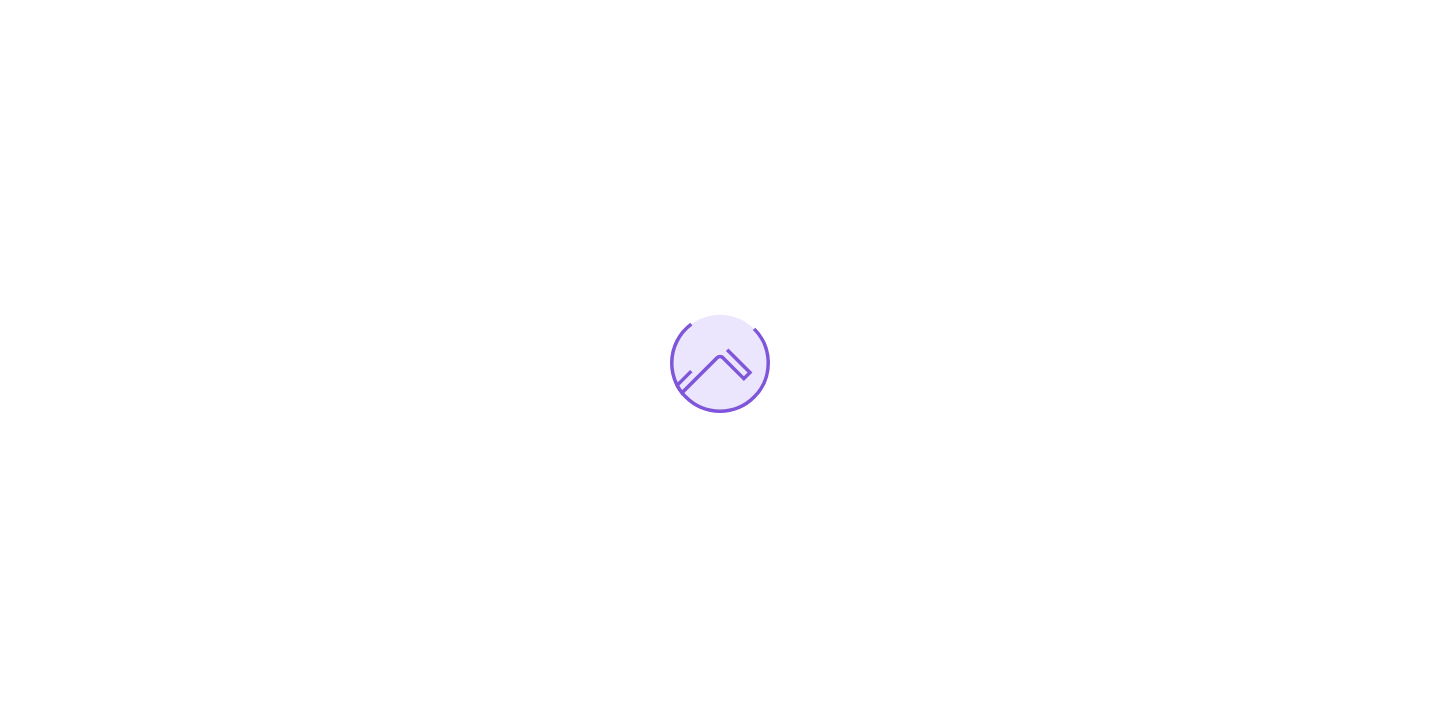 scroll, scrollTop: 0, scrollLeft: 0, axis: both 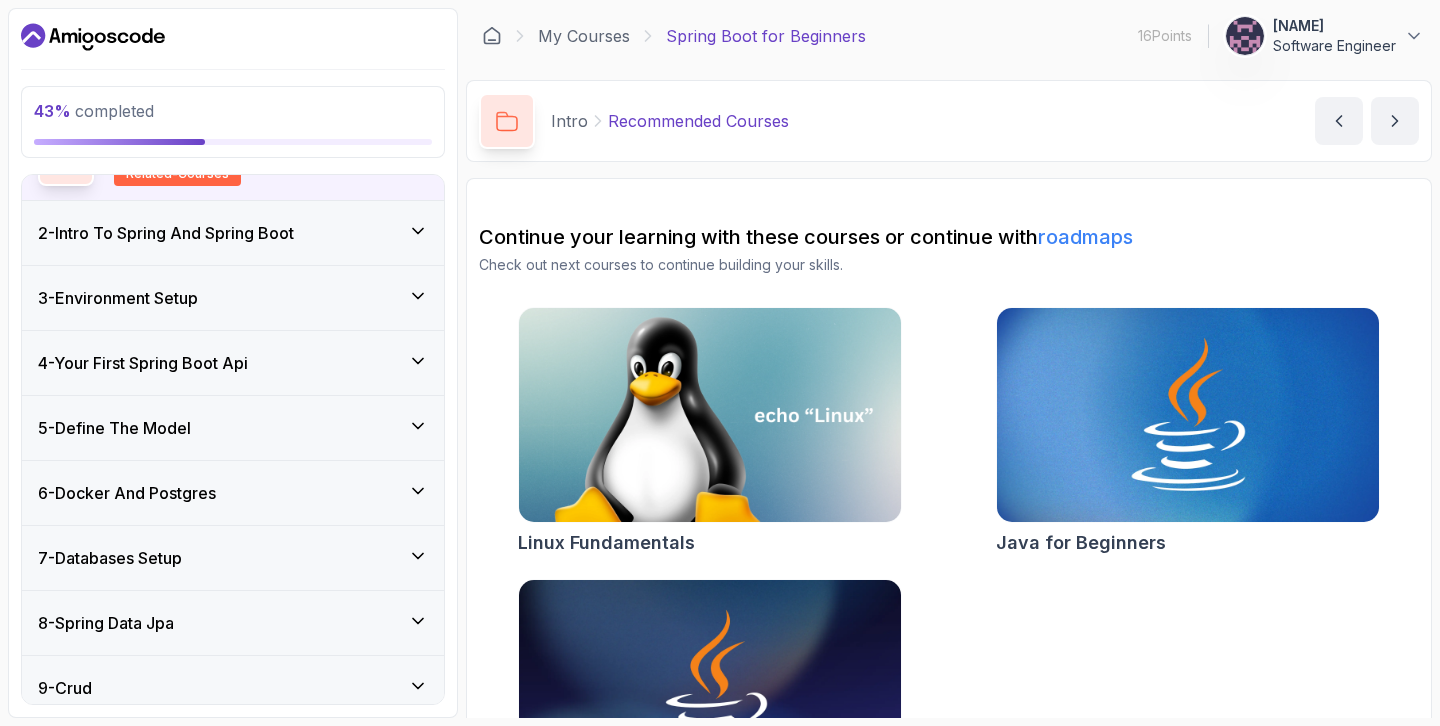click on "6  -  Docker And Postgres" at bounding box center (233, 493) 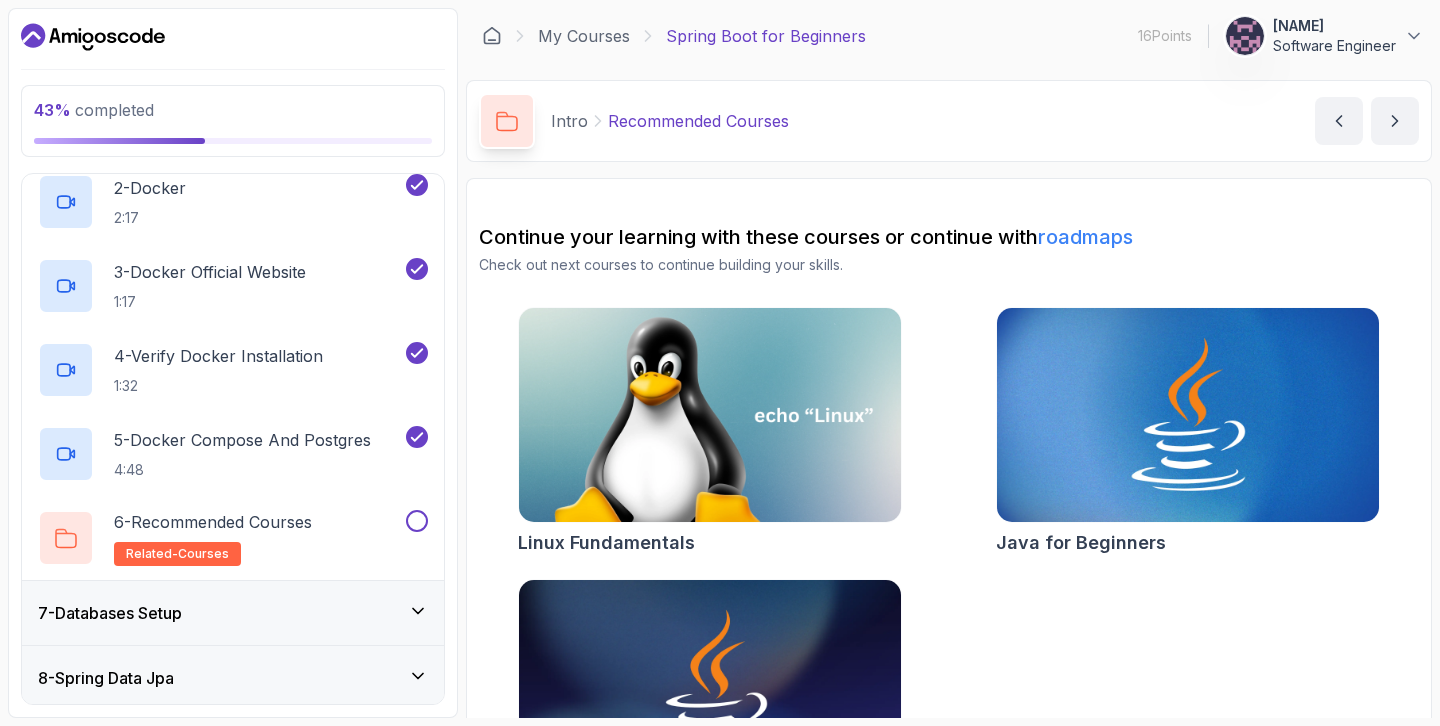 scroll, scrollTop: 488, scrollLeft: 0, axis: vertical 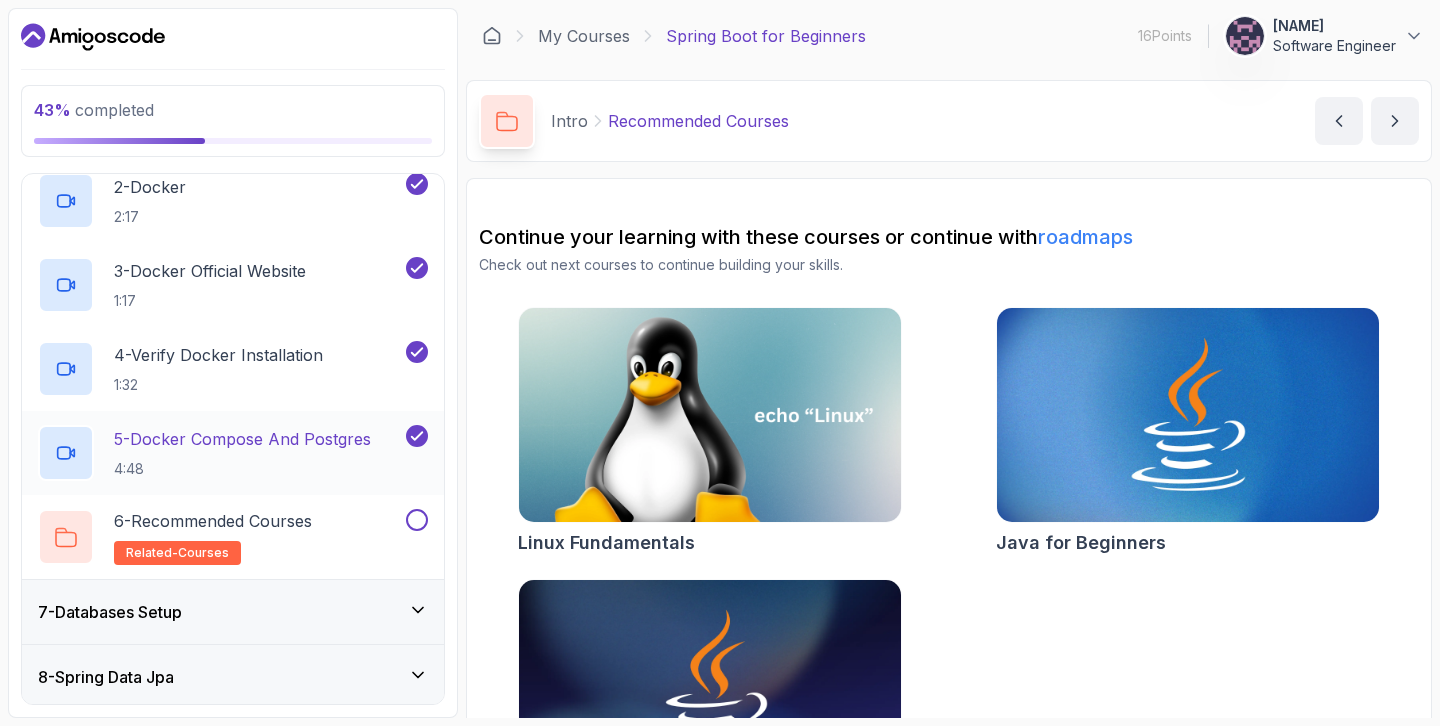click on "5  -  Docker Compose And Postgres" at bounding box center (242, 439) 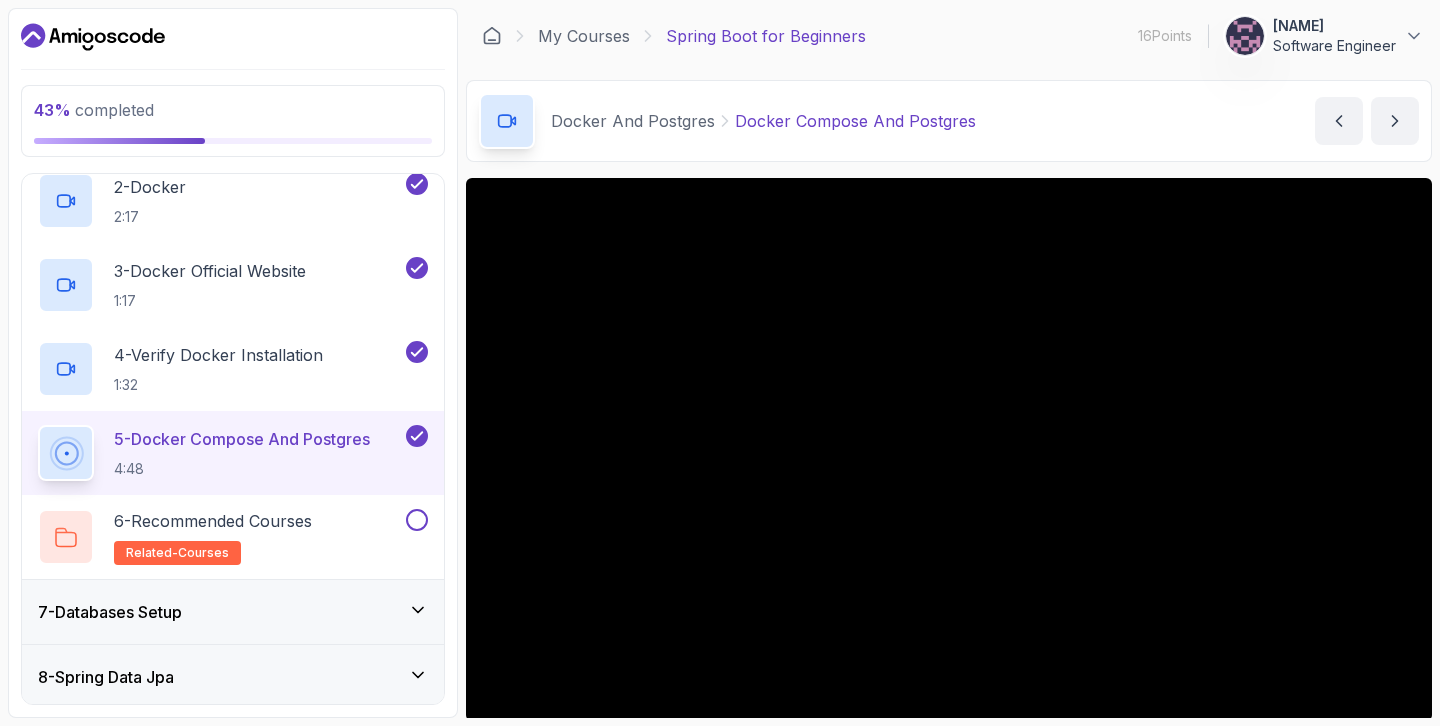type 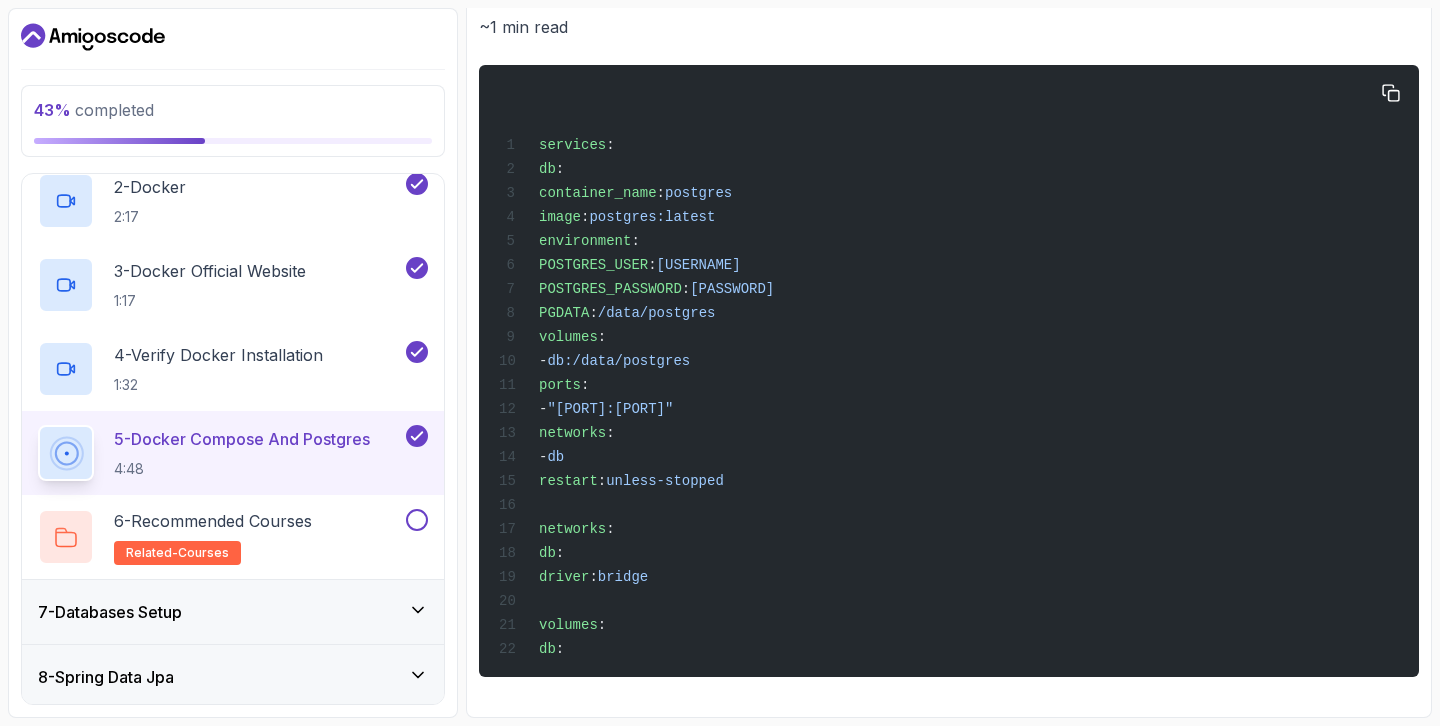scroll, scrollTop: 752, scrollLeft: 0, axis: vertical 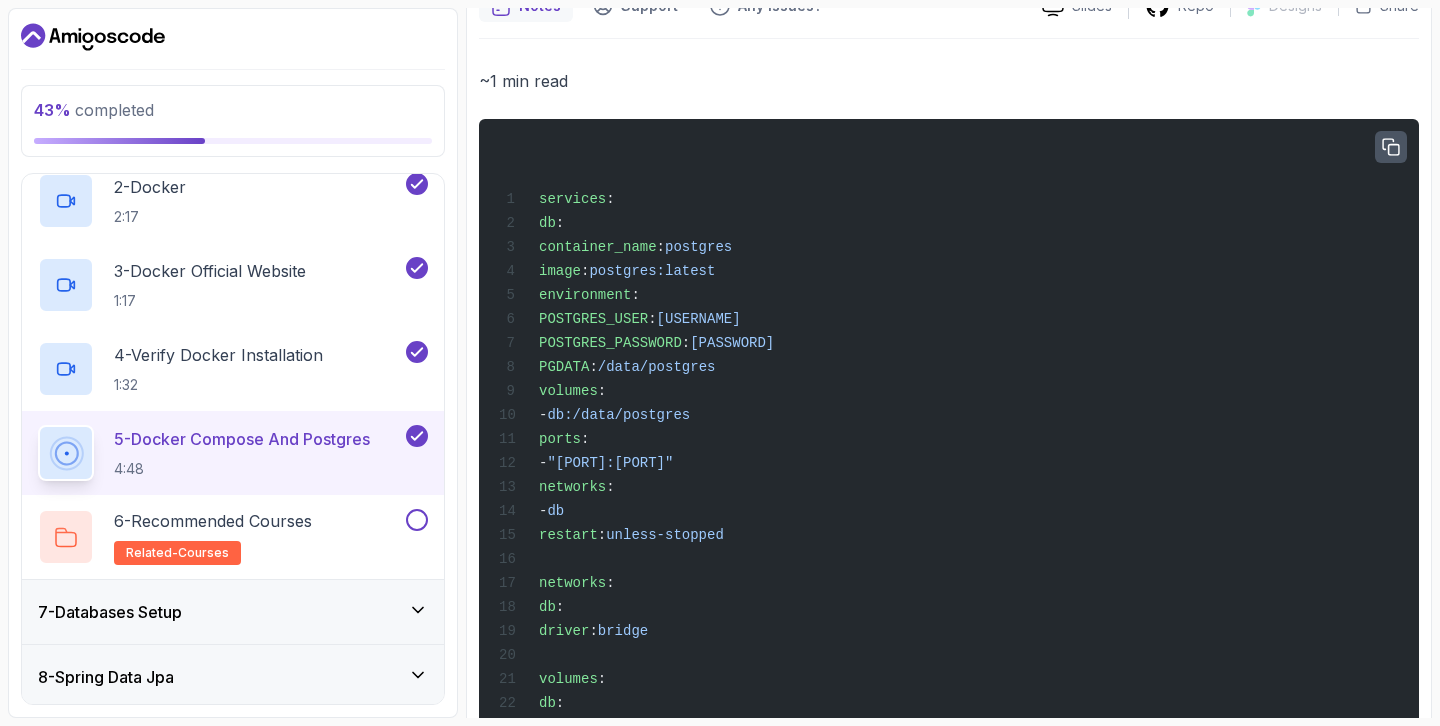 click 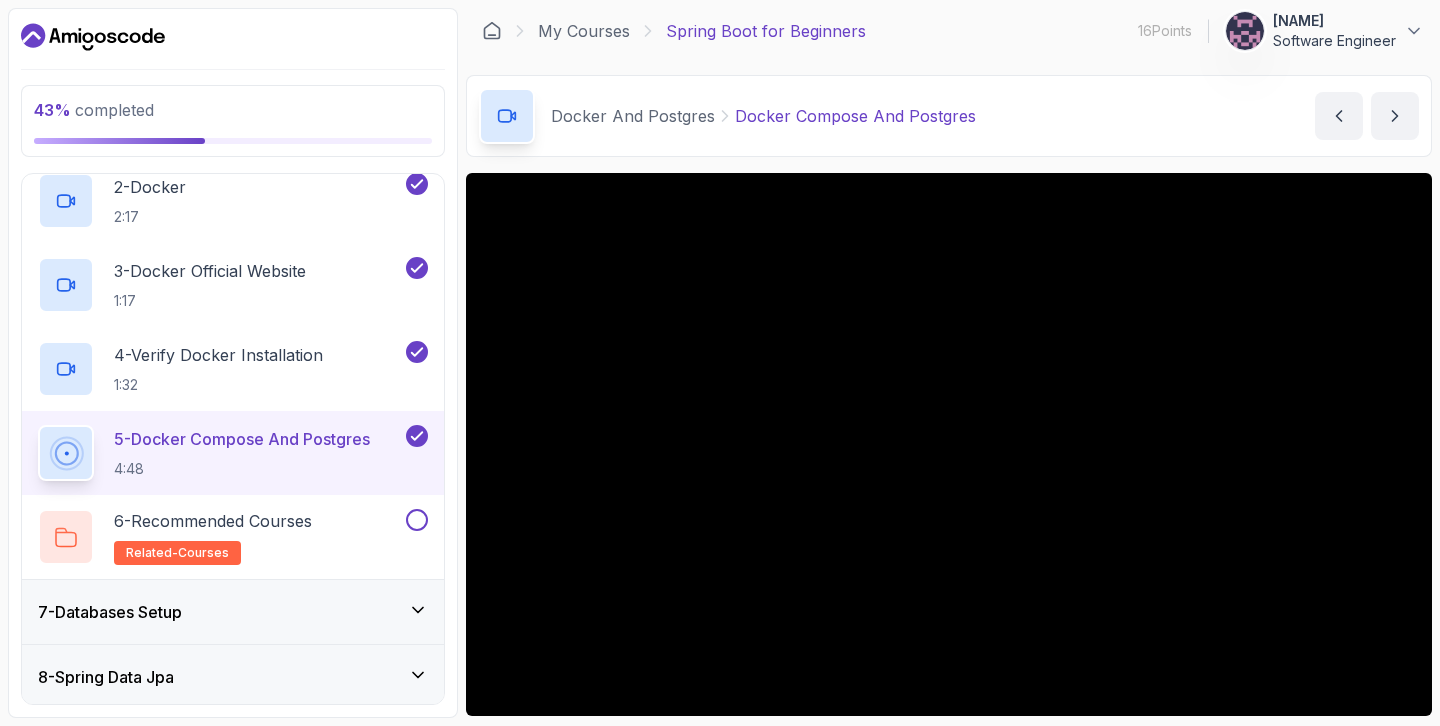 scroll, scrollTop: 0, scrollLeft: 0, axis: both 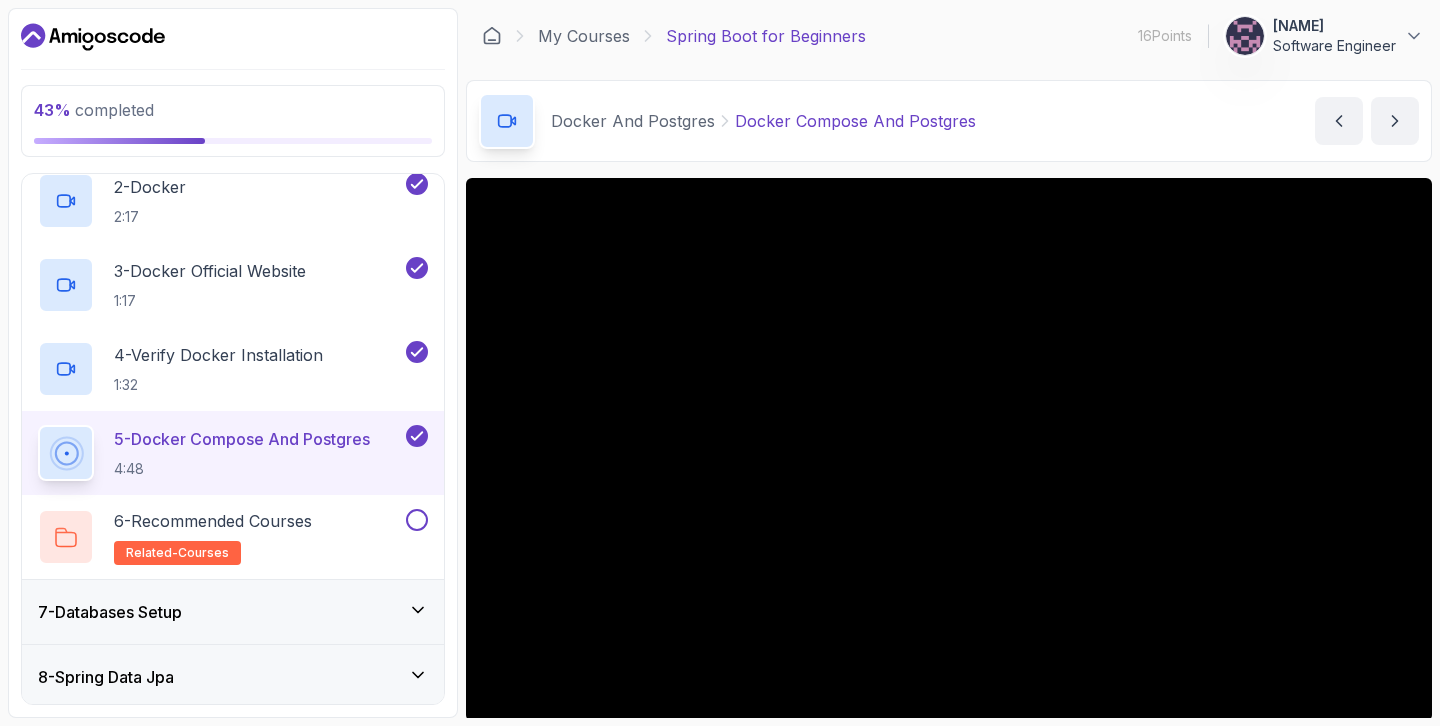 type 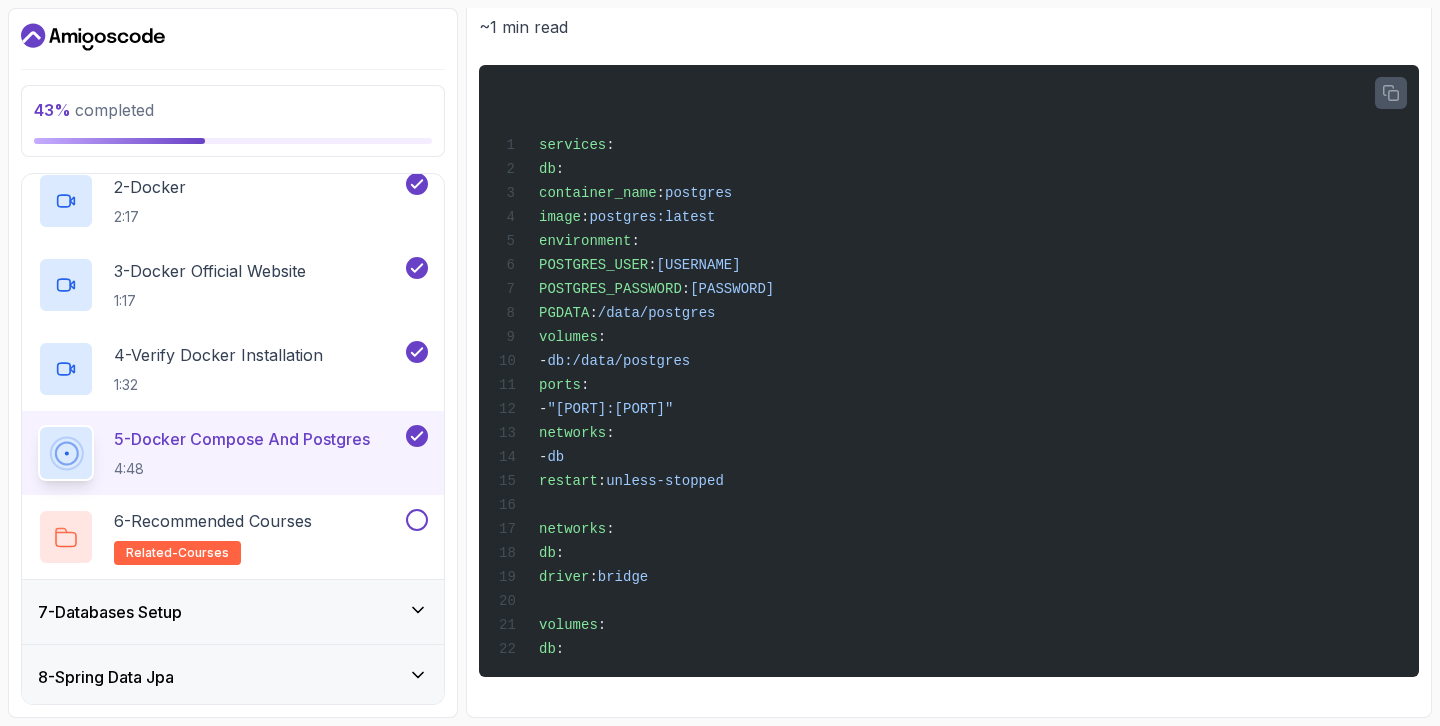 scroll, scrollTop: 819, scrollLeft: 0, axis: vertical 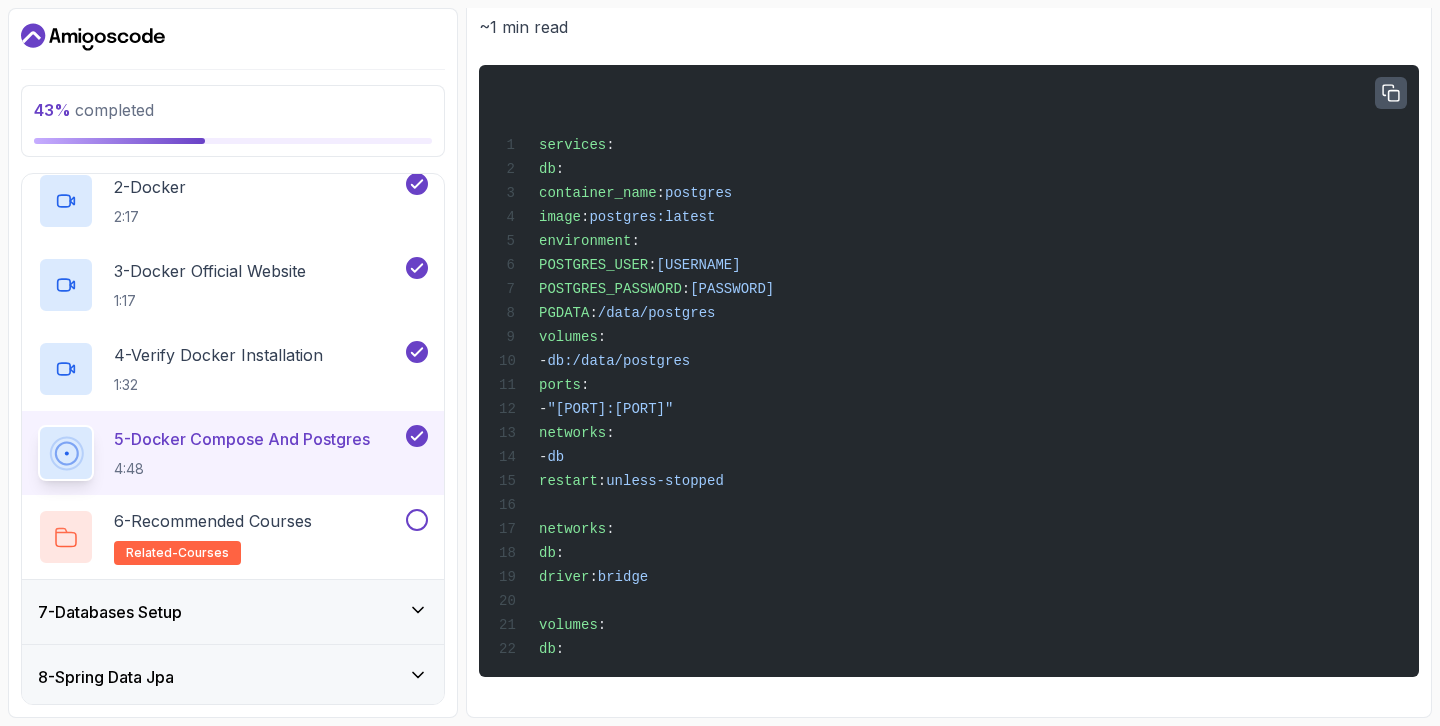 click on "services :
db :
container_name :  [CONTAINER_NAME]
image :  [IMAGE_NAME]:[TAG]
environment :
POSTGRES_USER :  [USERNAME]
POSTGRES_PASSWORD :  [PASSWORD]
PGDATA :  /data/postgres
volumes :
-  db:/data/postgres
ports :
-  "[HOST_PORT]:[CONTAINER_PORT]"
networks :
-  db
restart :  unless-stopped
networks :
db :
driver :  bridge
volumes :
db :" at bounding box center [949, 371] 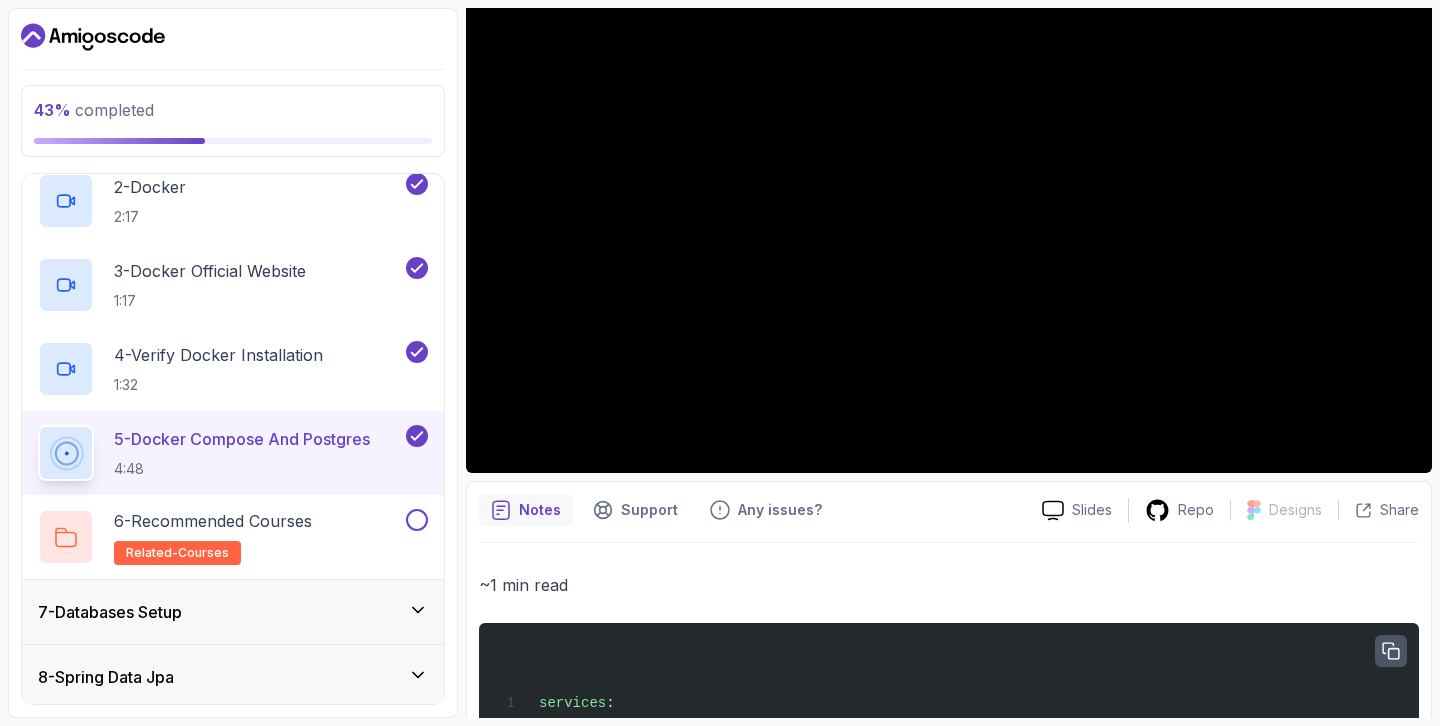 scroll, scrollTop: 0, scrollLeft: 0, axis: both 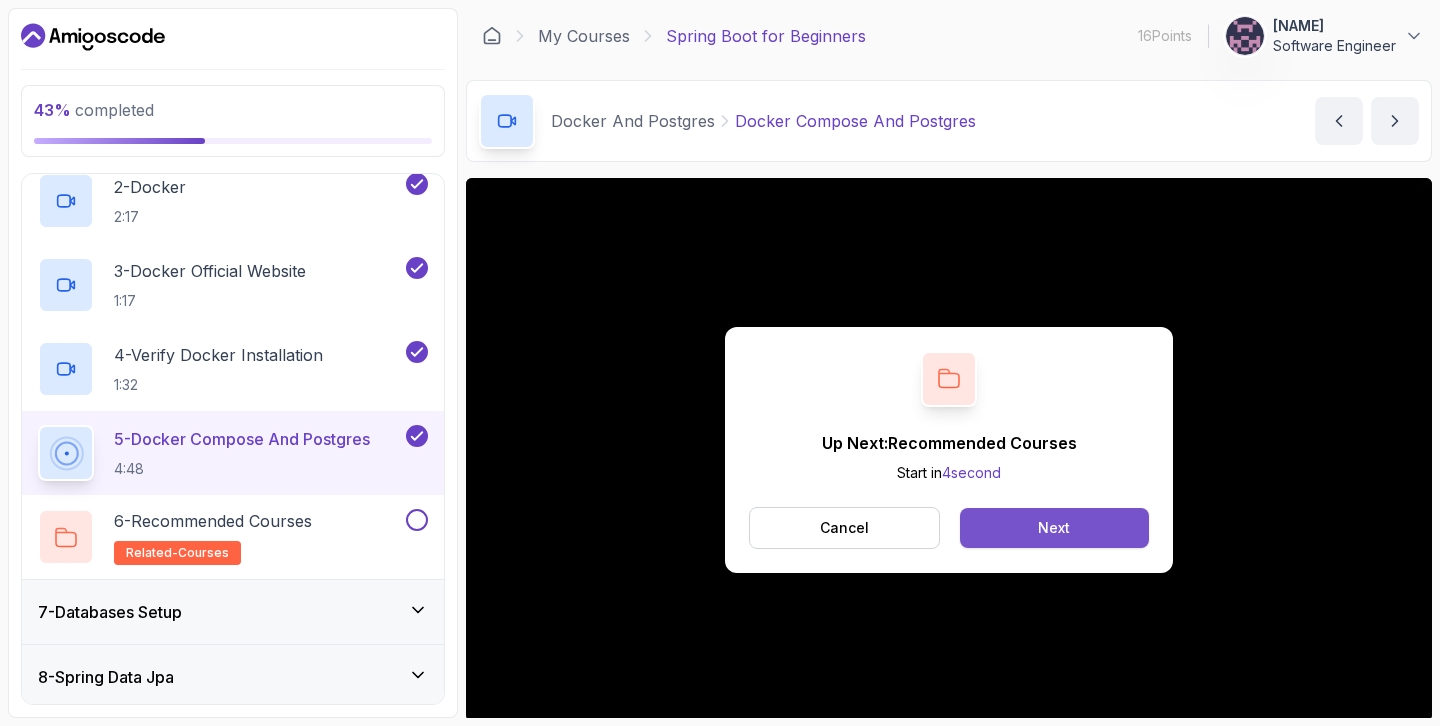 click on "Next" at bounding box center (1054, 528) 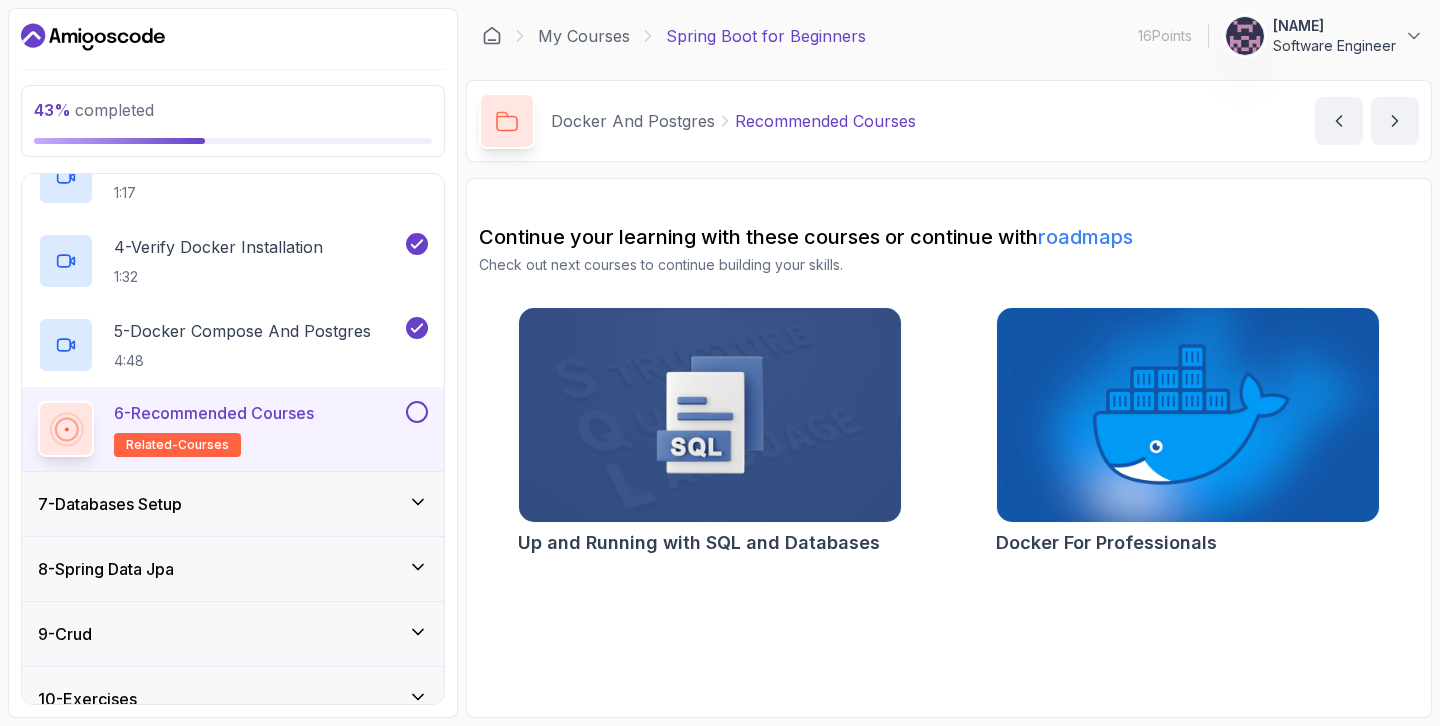 scroll, scrollTop: 597, scrollLeft: 0, axis: vertical 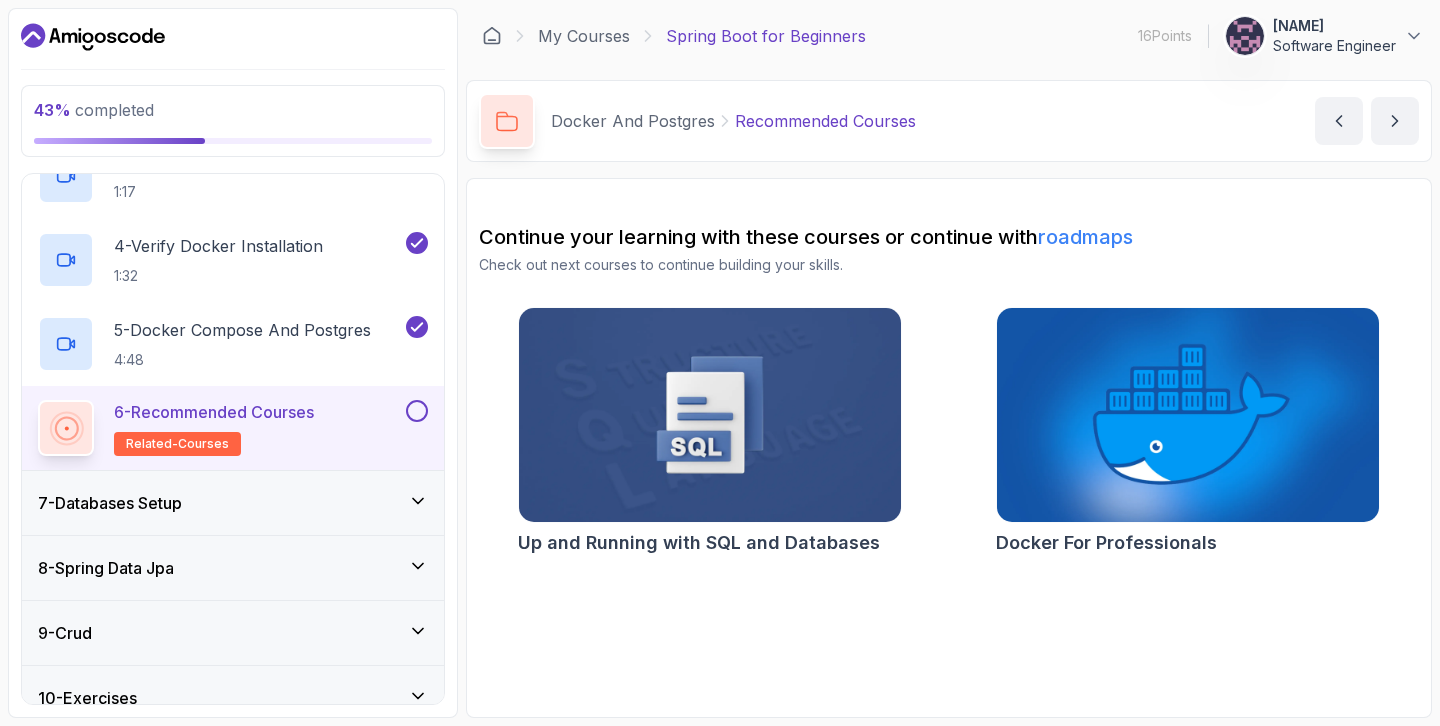 click on "7  -  Databases Setup" at bounding box center [233, 503] 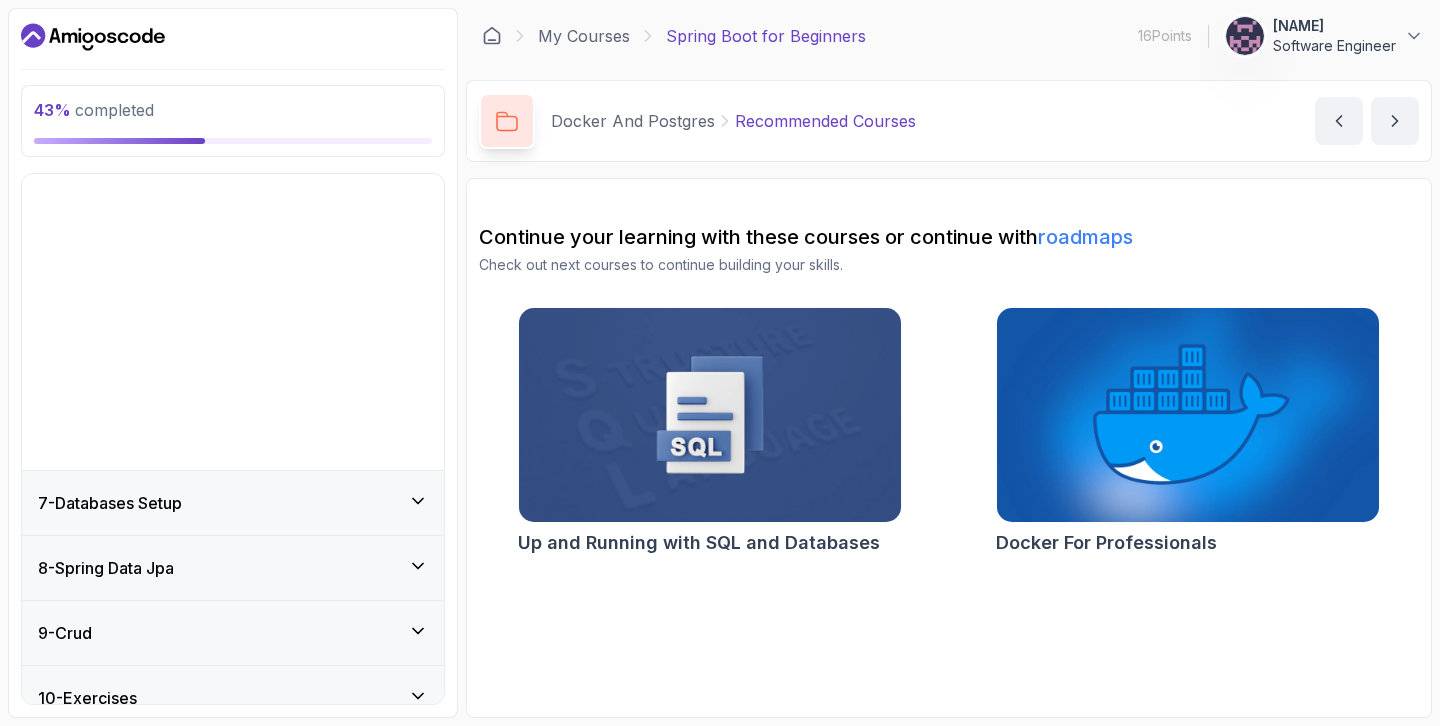scroll, scrollTop: 249, scrollLeft: 0, axis: vertical 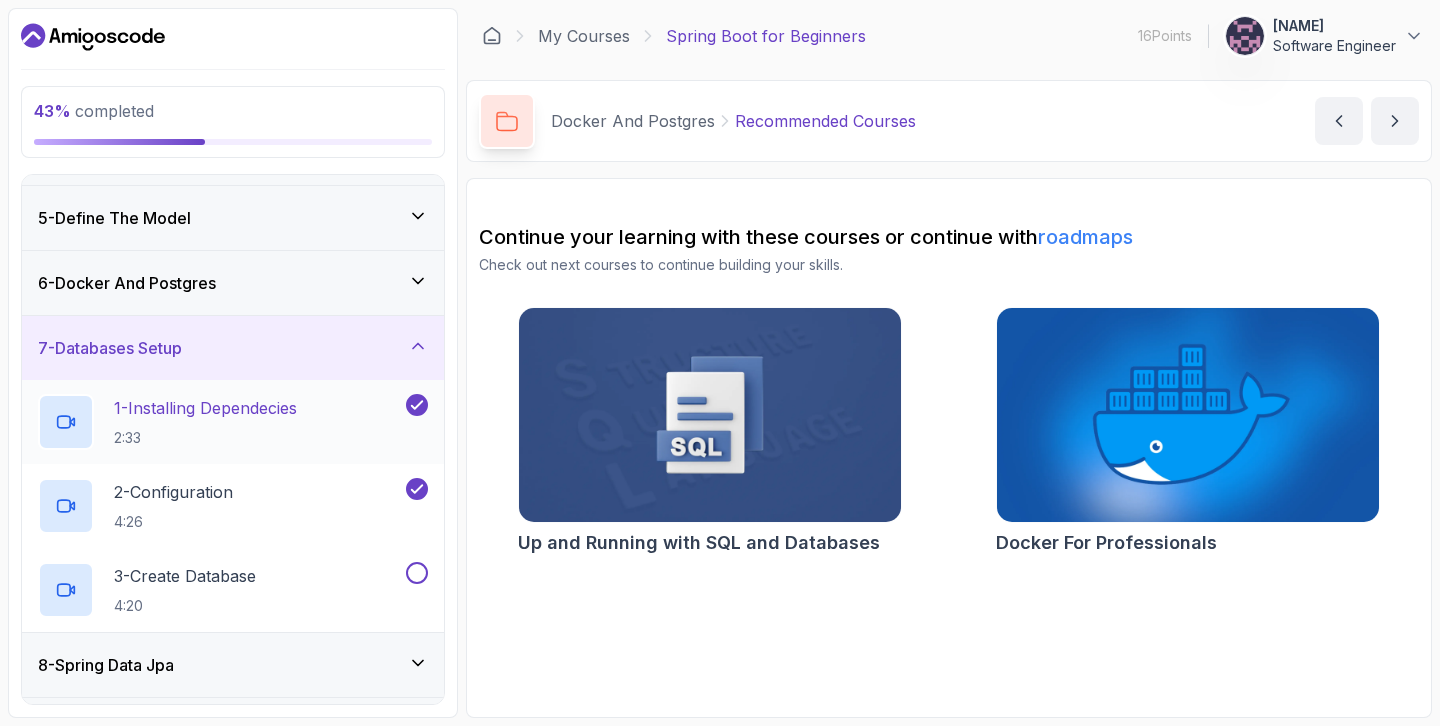 click on "1  -  Installing Dependecies 2:33" at bounding box center (220, 422) 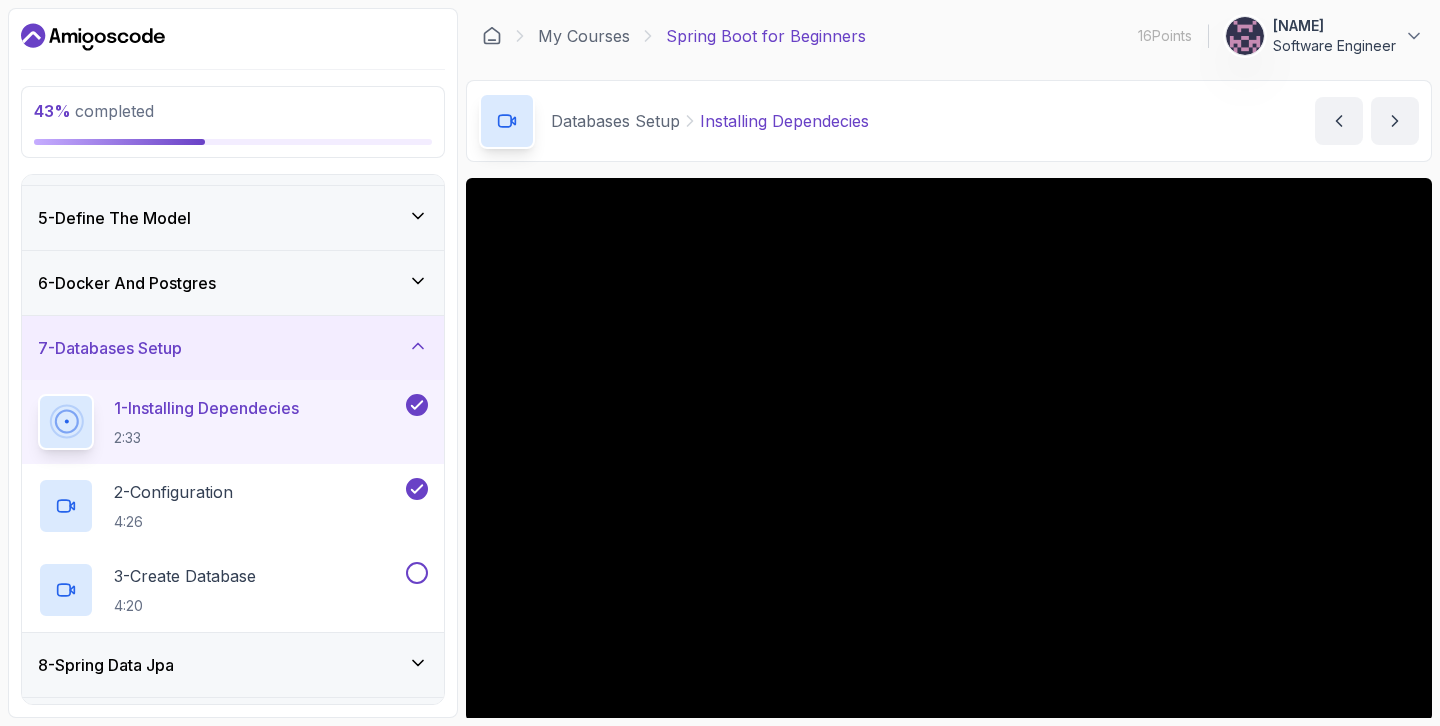 type 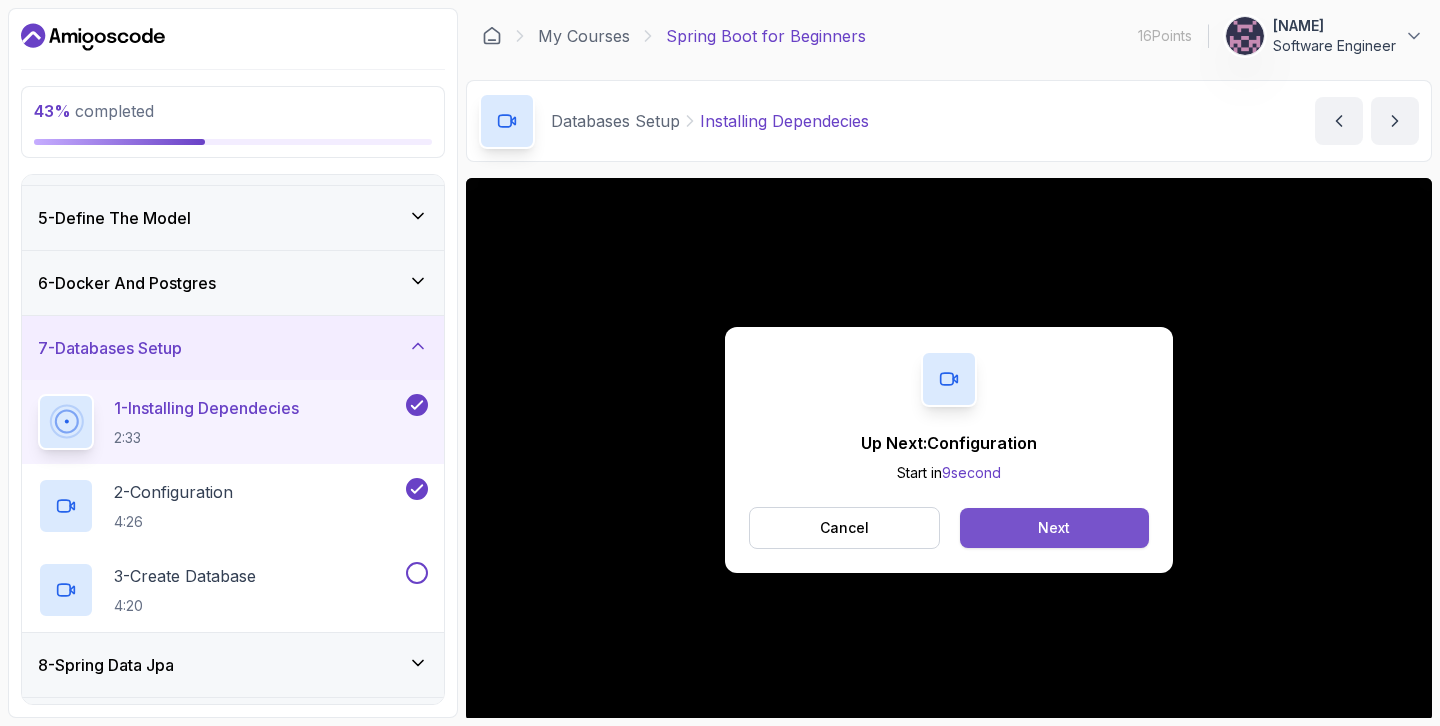 click on "Next" at bounding box center [1054, 528] 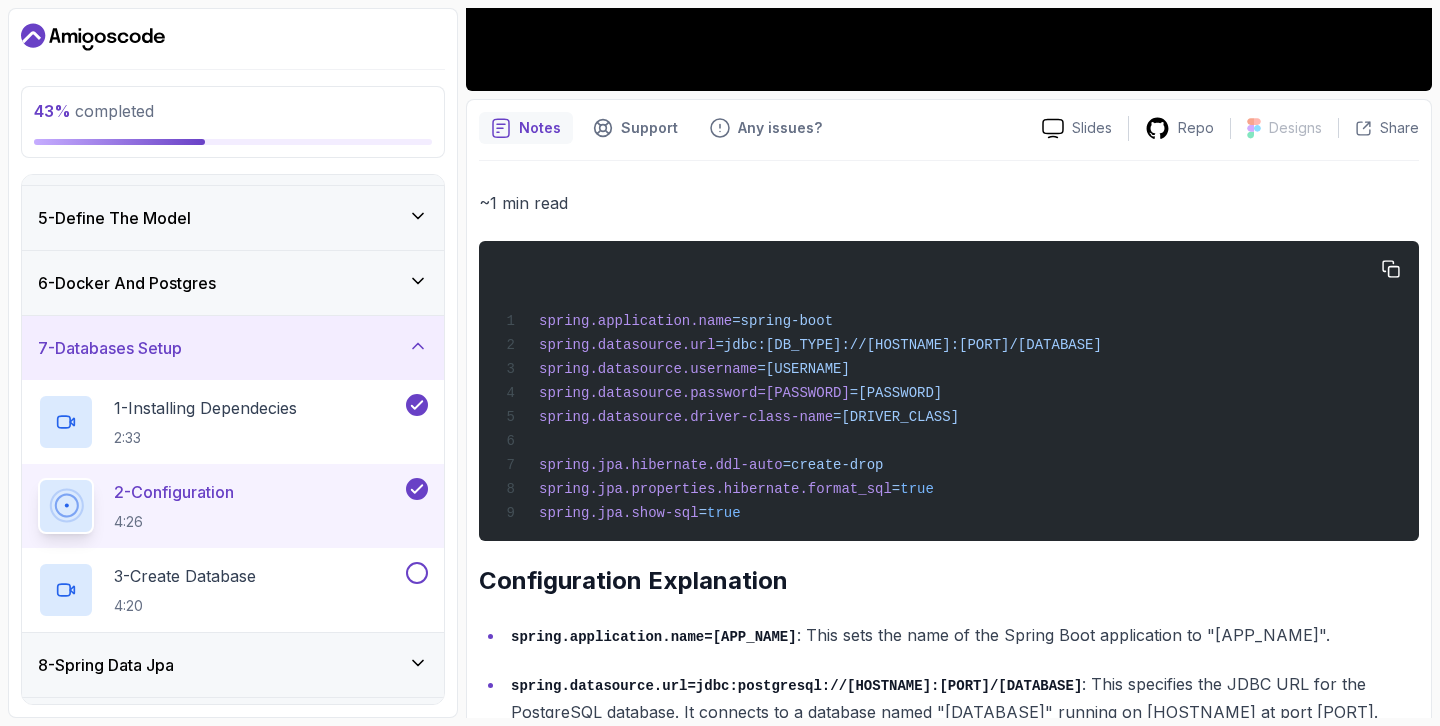 scroll, scrollTop: 616, scrollLeft: 0, axis: vertical 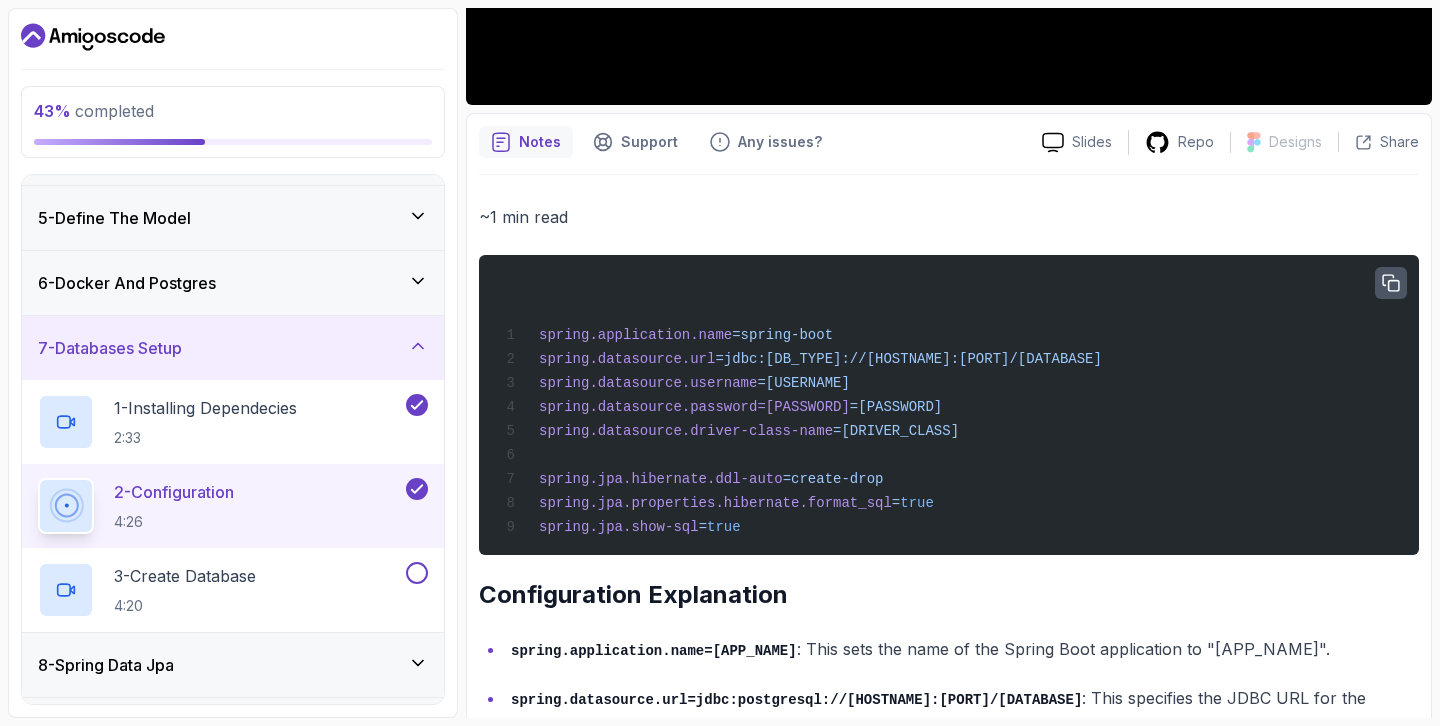 click at bounding box center (1391, 283) 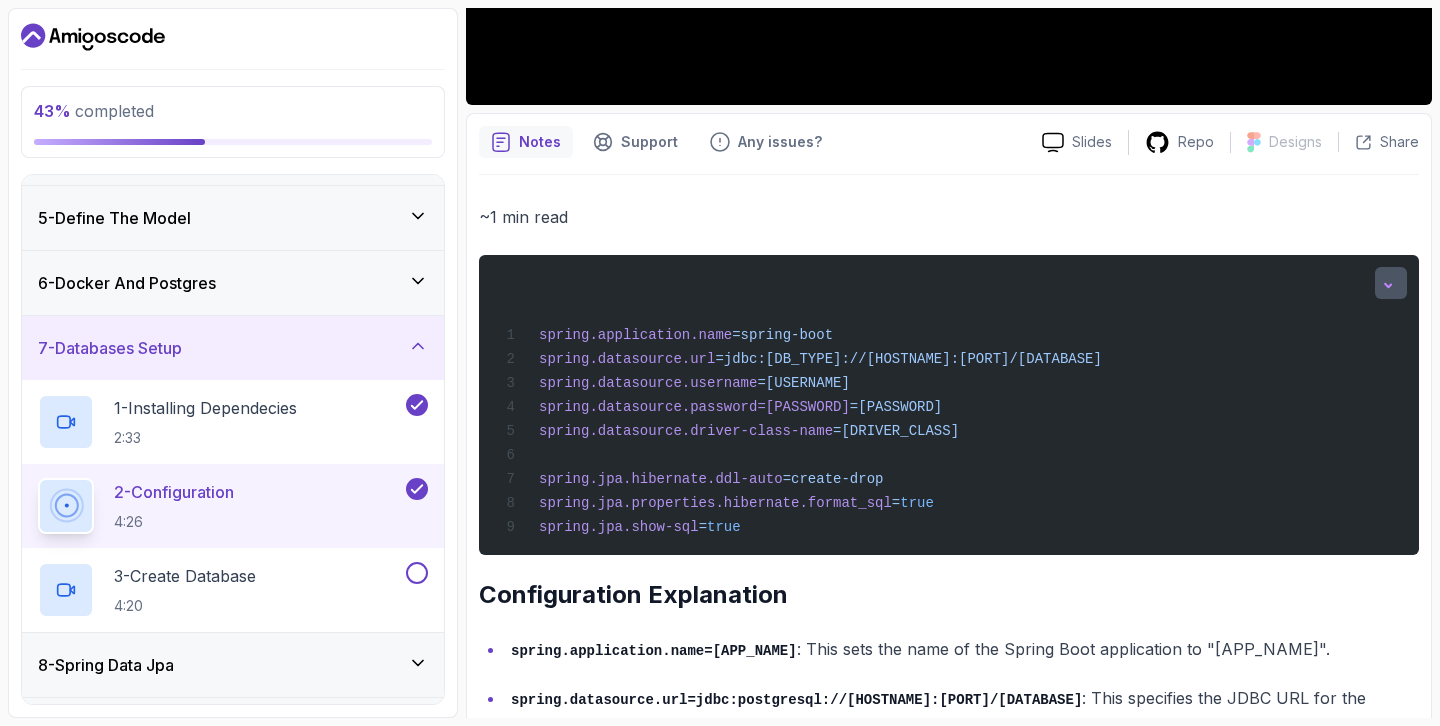type 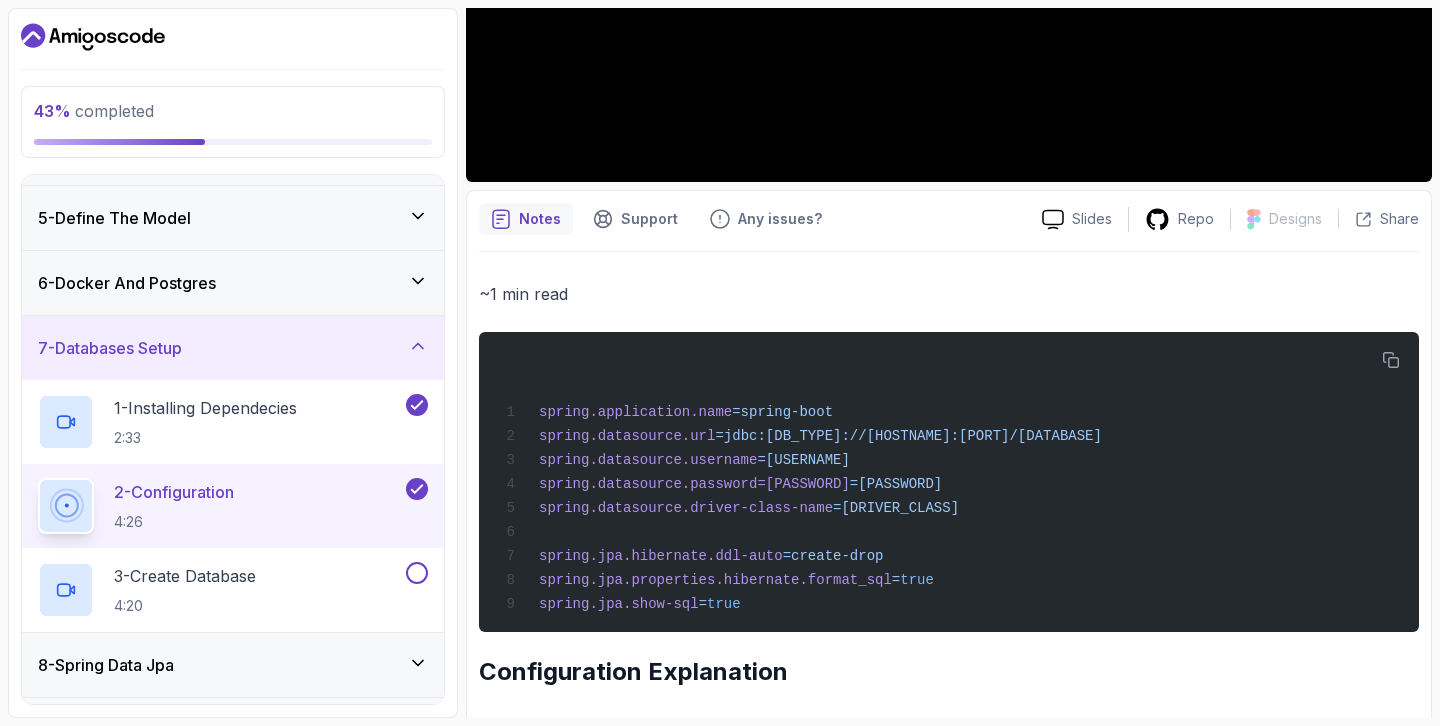 scroll, scrollTop: 553, scrollLeft: 0, axis: vertical 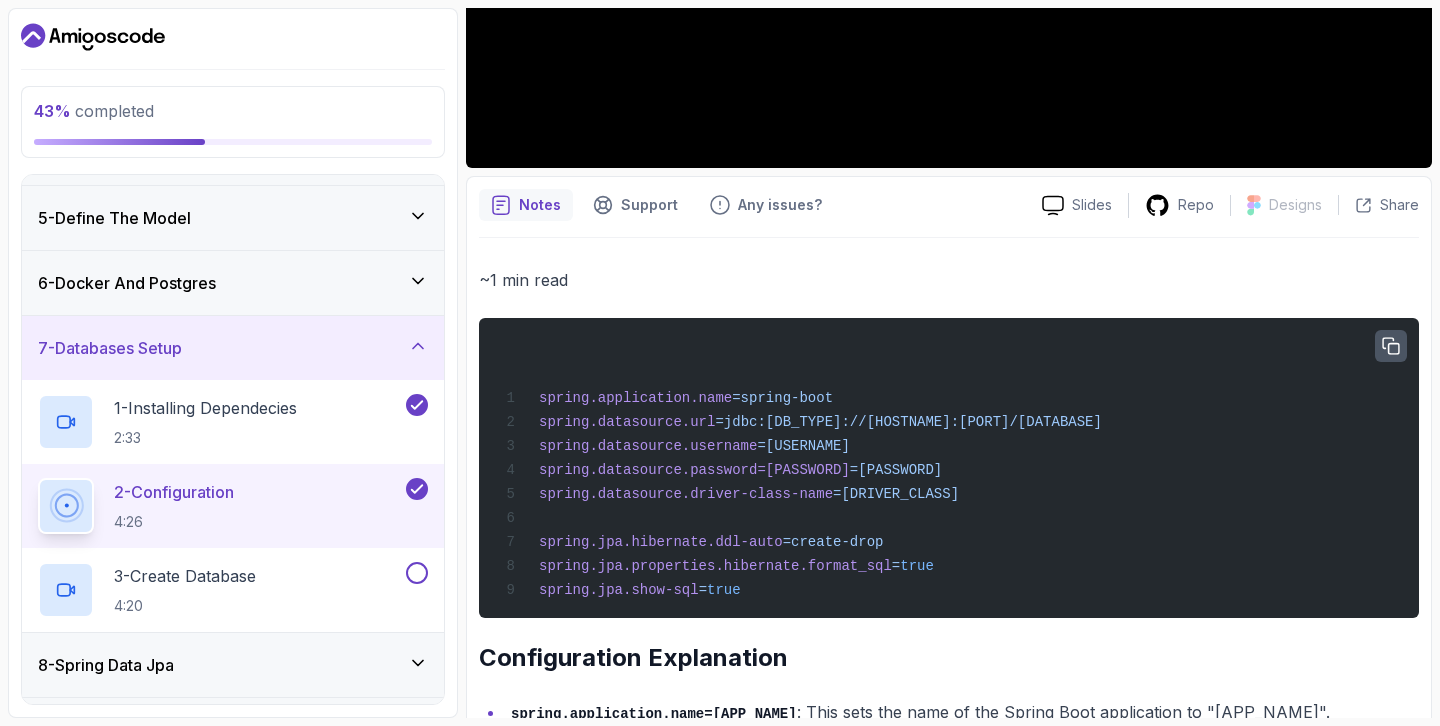 click at bounding box center [1391, 346] 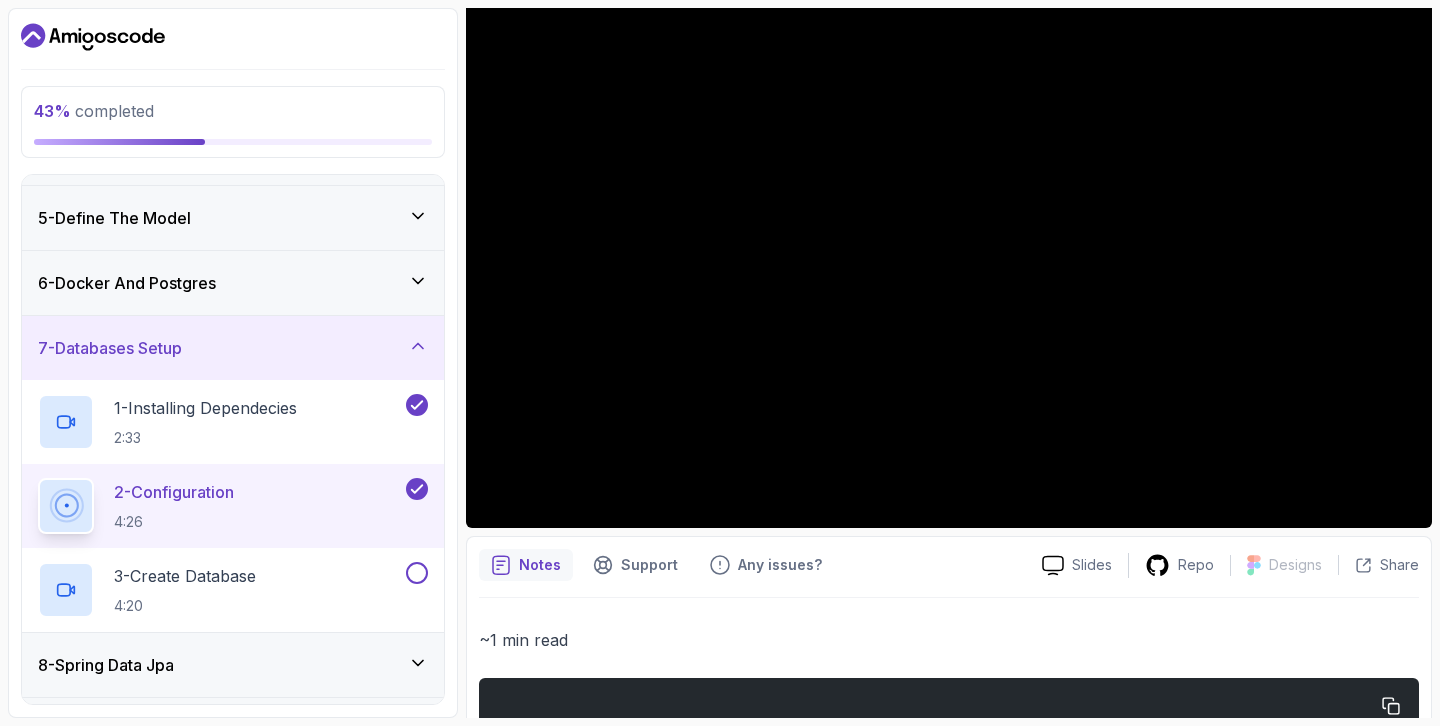 scroll, scrollTop: 187, scrollLeft: 0, axis: vertical 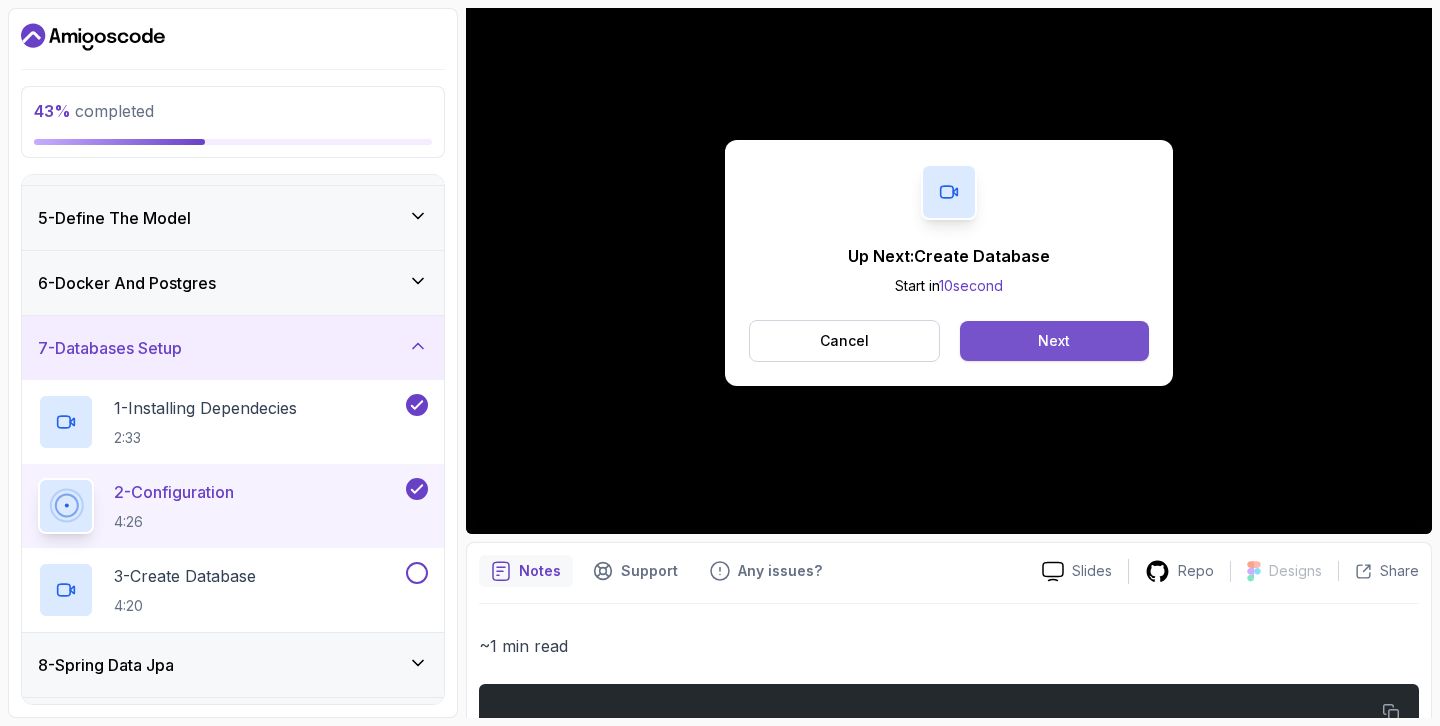 click on "Next" at bounding box center (1054, 341) 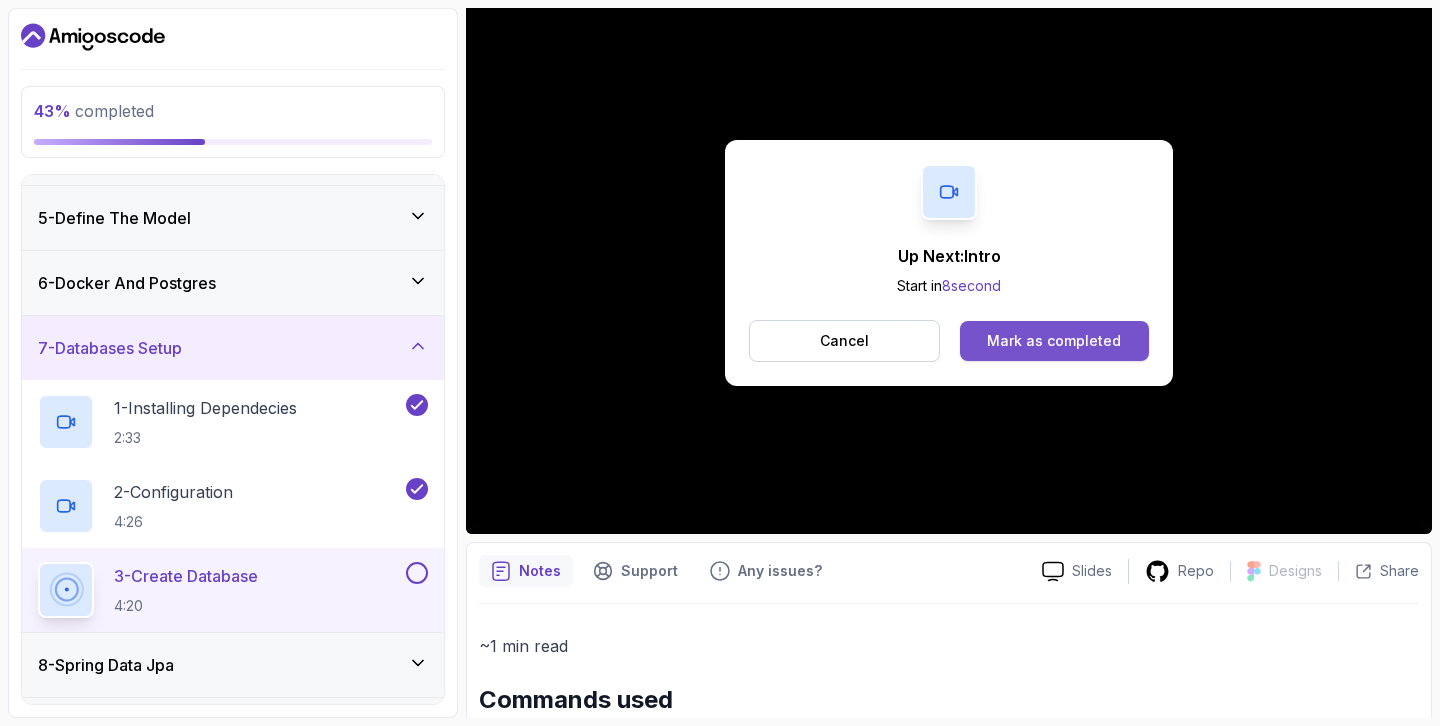 click on "Mark as completed" at bounding box center (1054, 341) 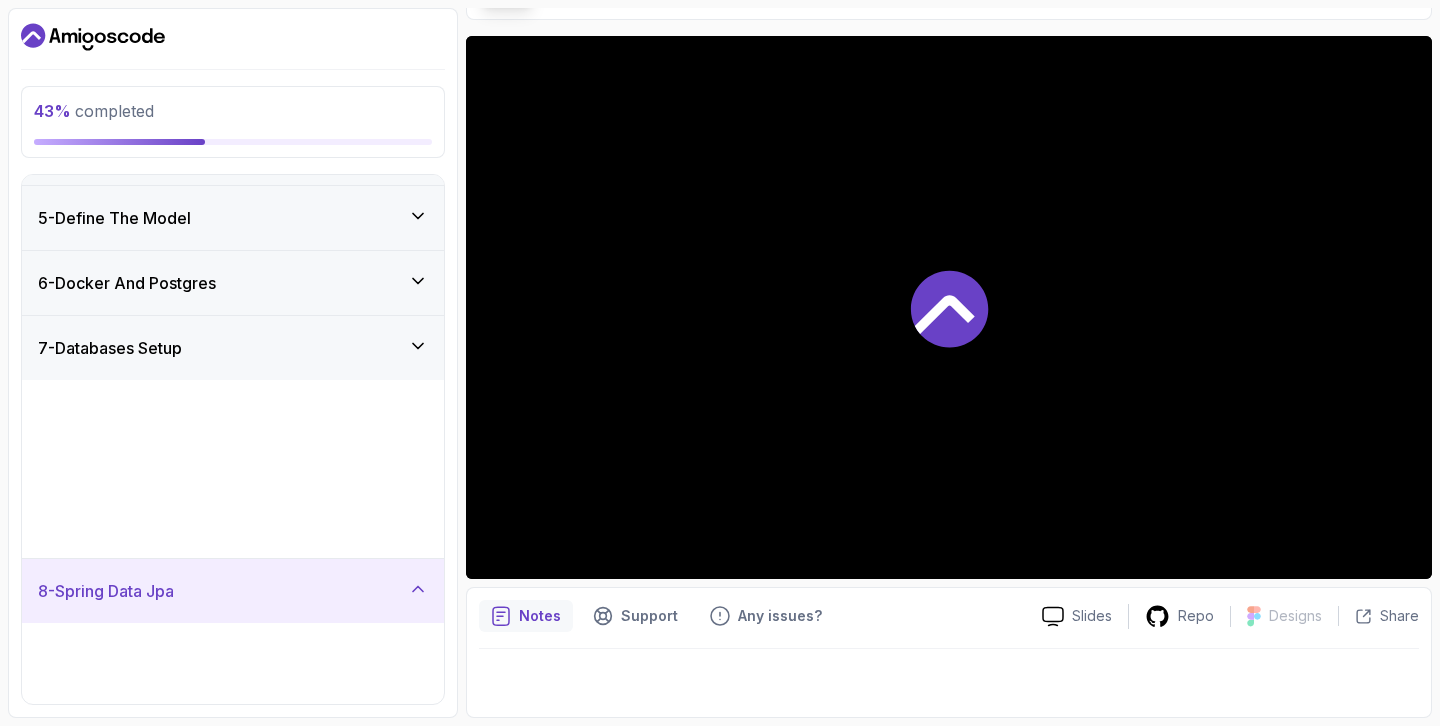 scroll, scrollTop: 142, scrollLeft: 0, axis: vertical 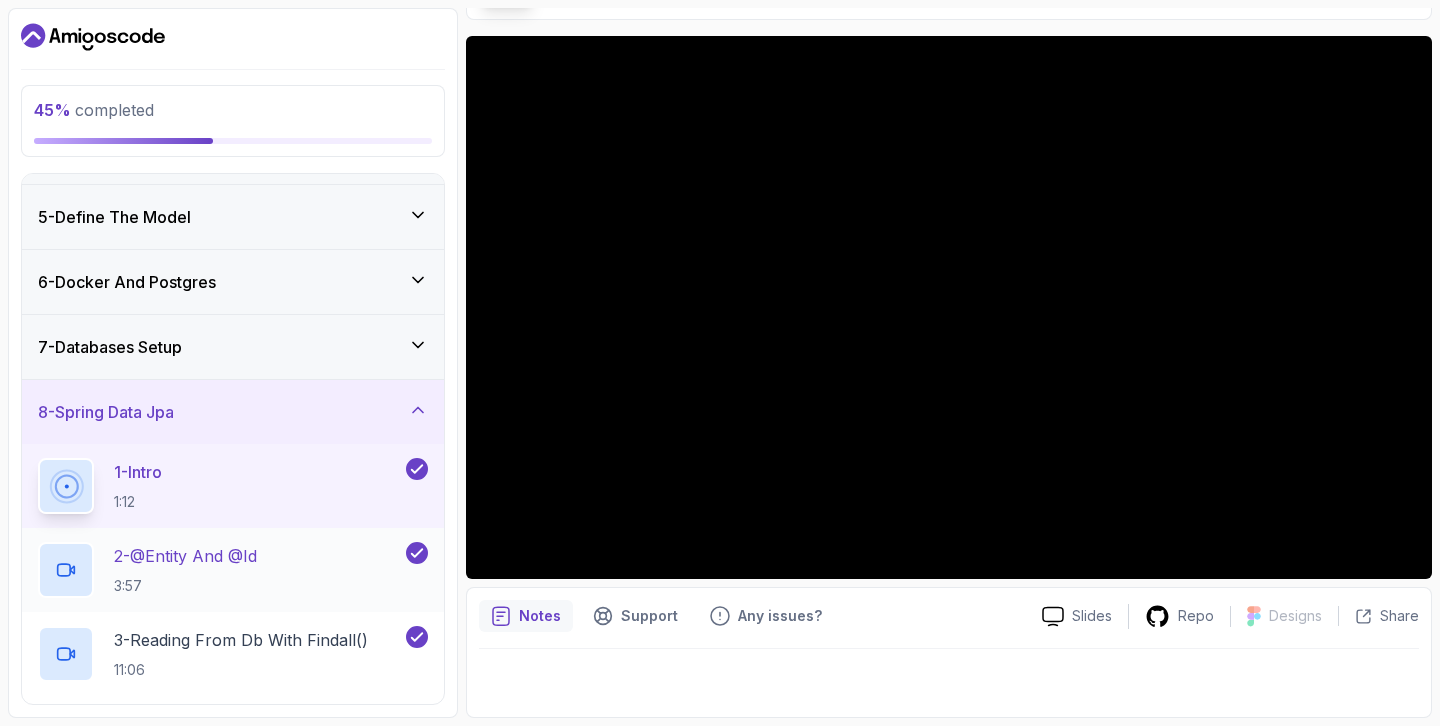click on "[NUMBER]  -  @[ENTITY] And @[ID] [TIME]" at bounding box center [185, 570] 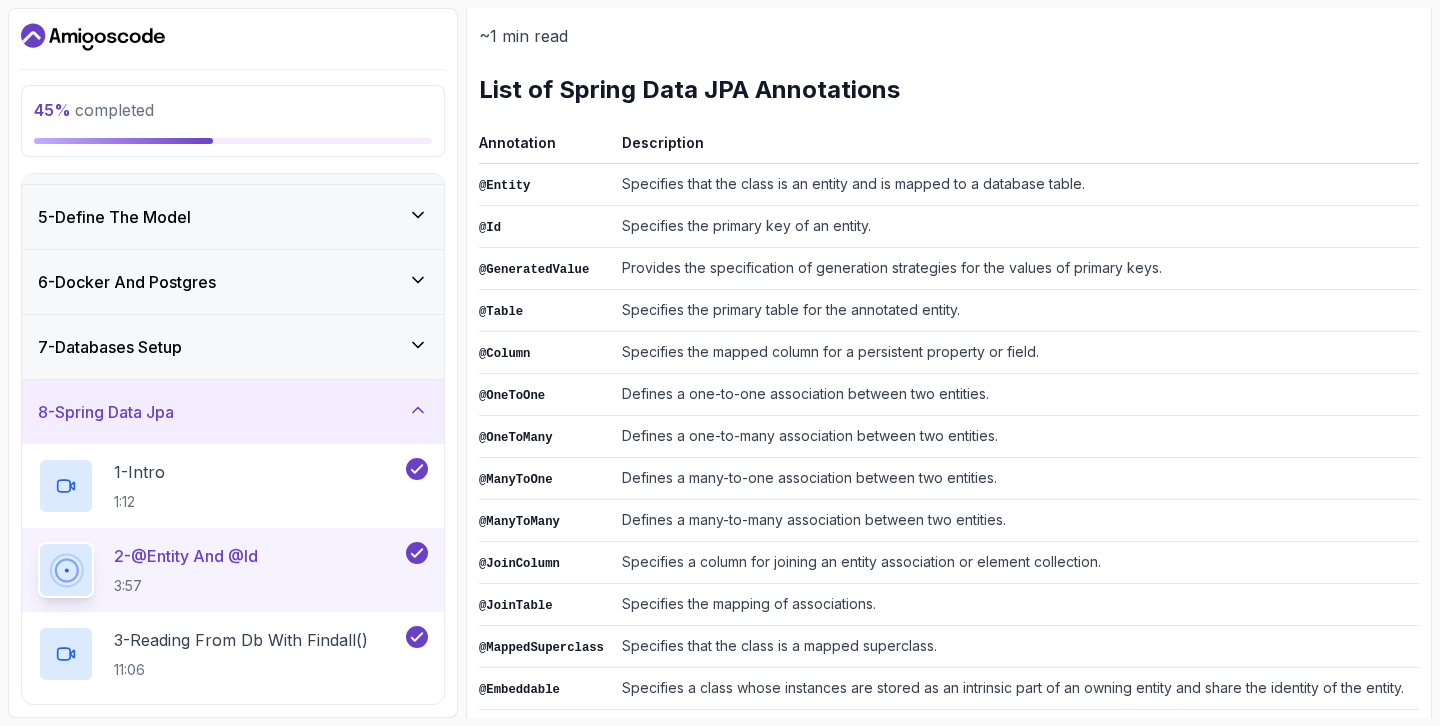 scroll, scrollTop: 939, scrollLeft: 0, axis: vertical 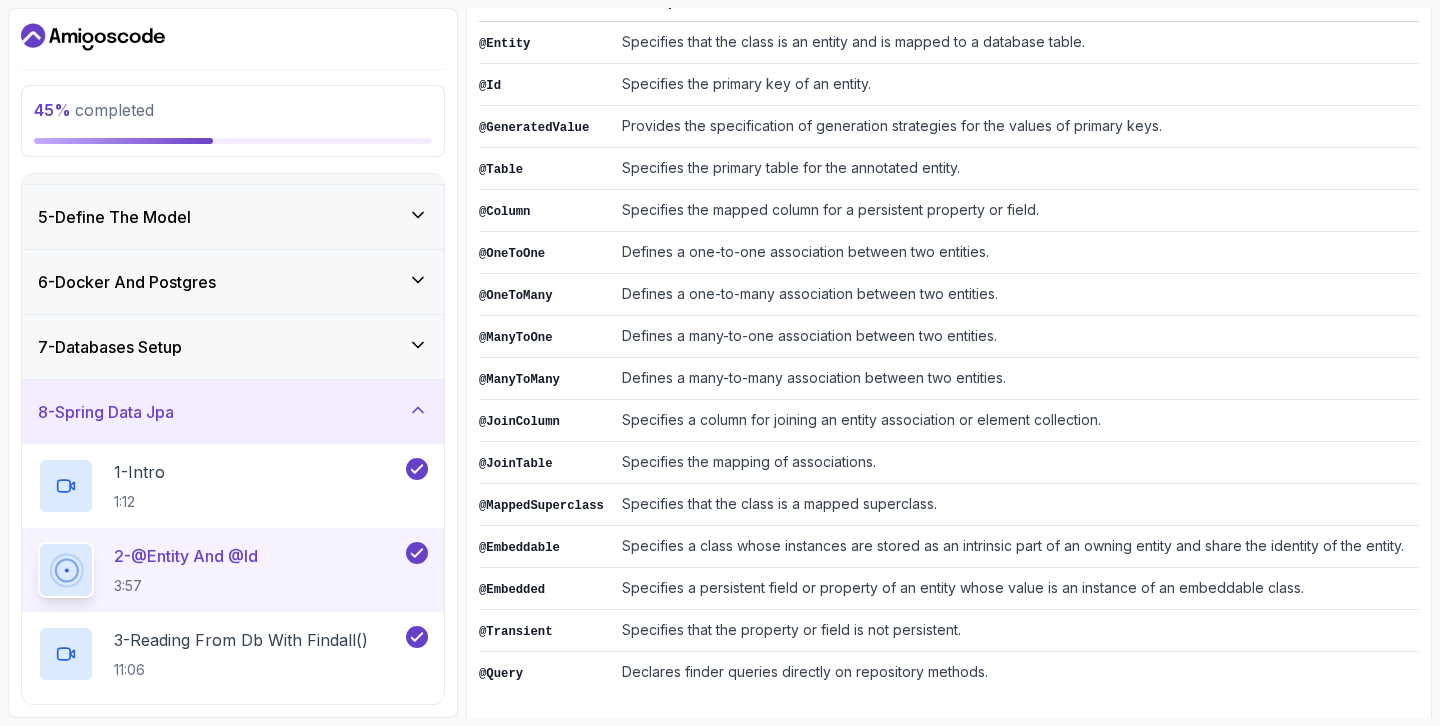 click on "7  -  Databases Setup" at bounding box center (233, 347) 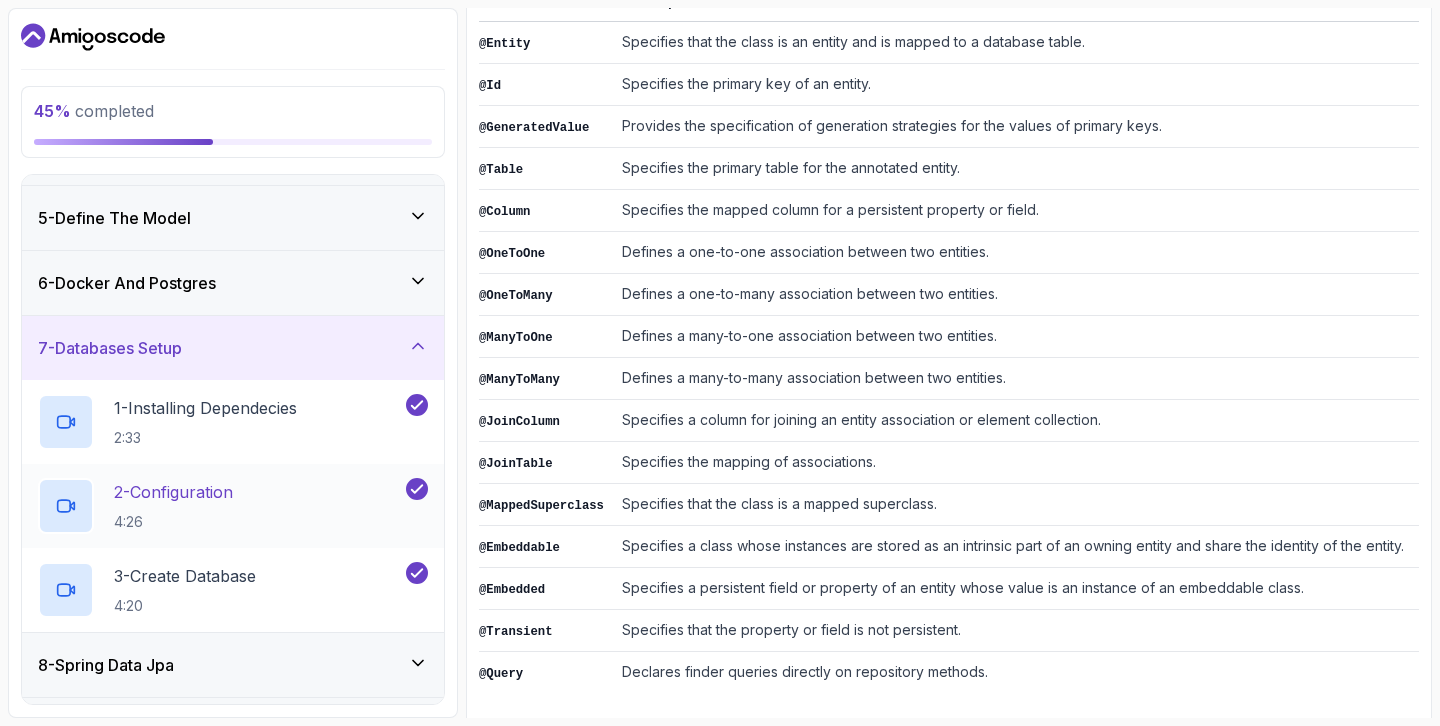 click on "2  -  Configuration 4:26" at bounding box center [220, 506] 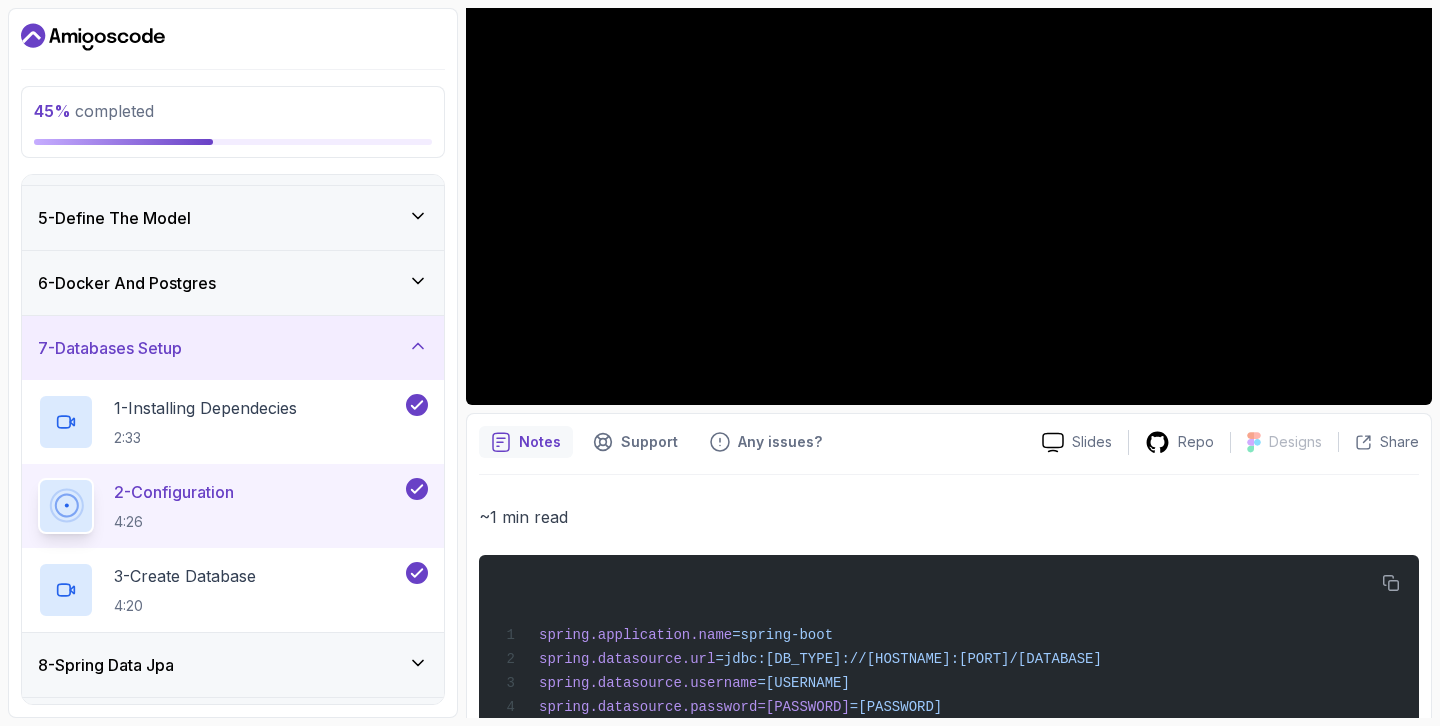 scroll, scrollTop: 345, scrollLeft: 0, axis: vertical 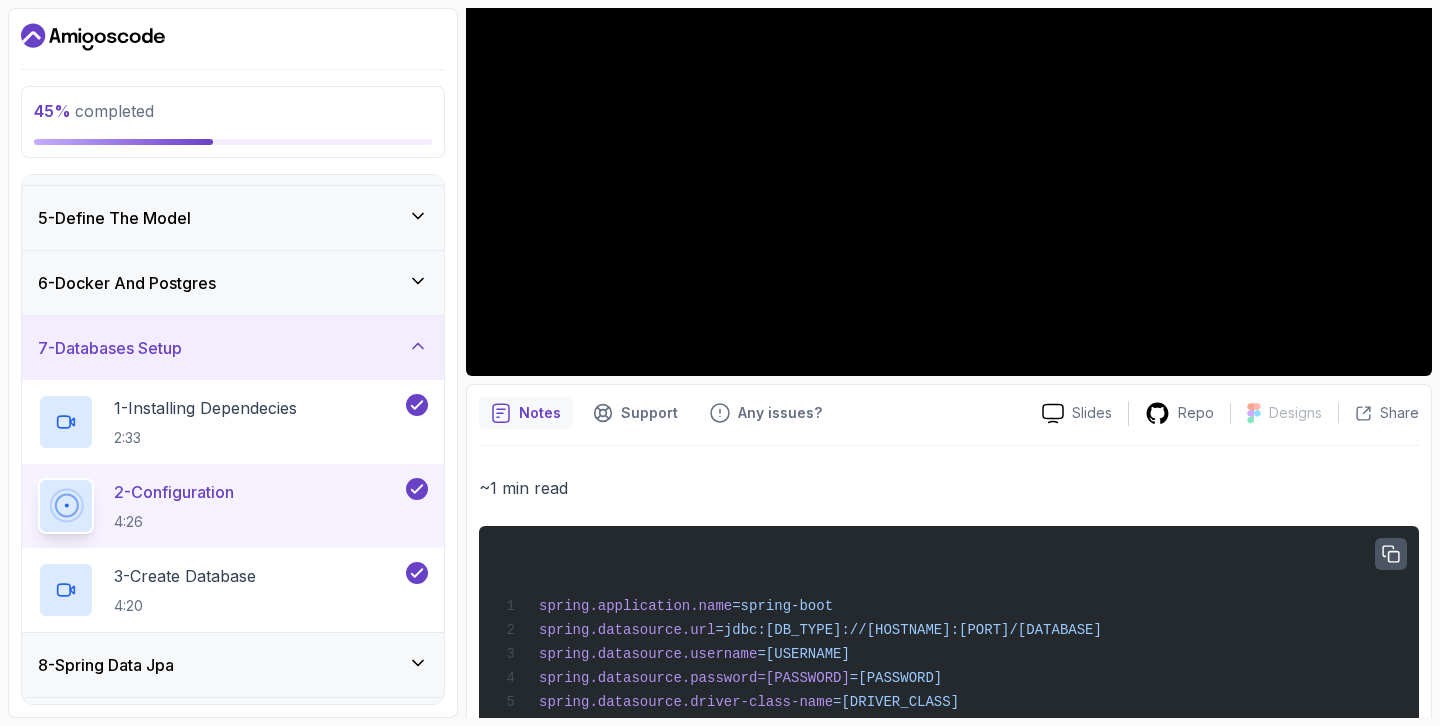 click 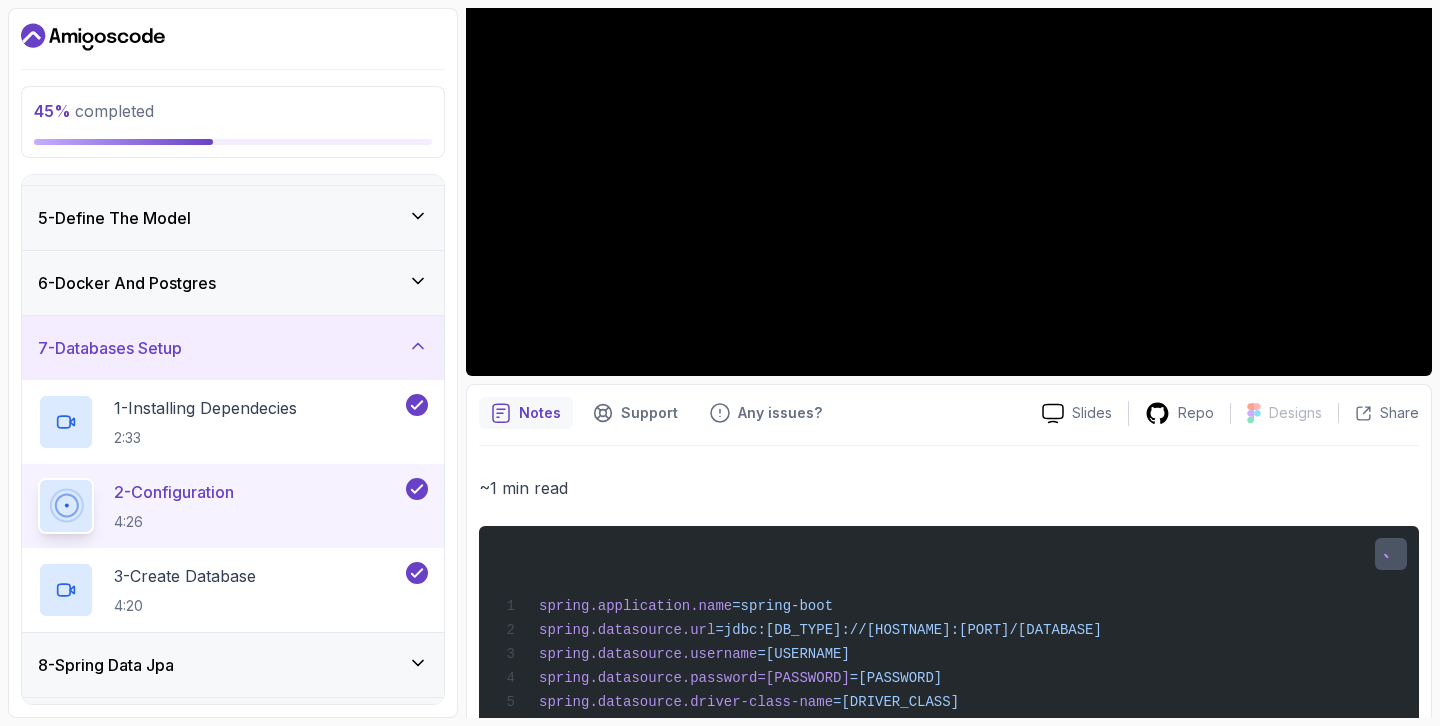 type 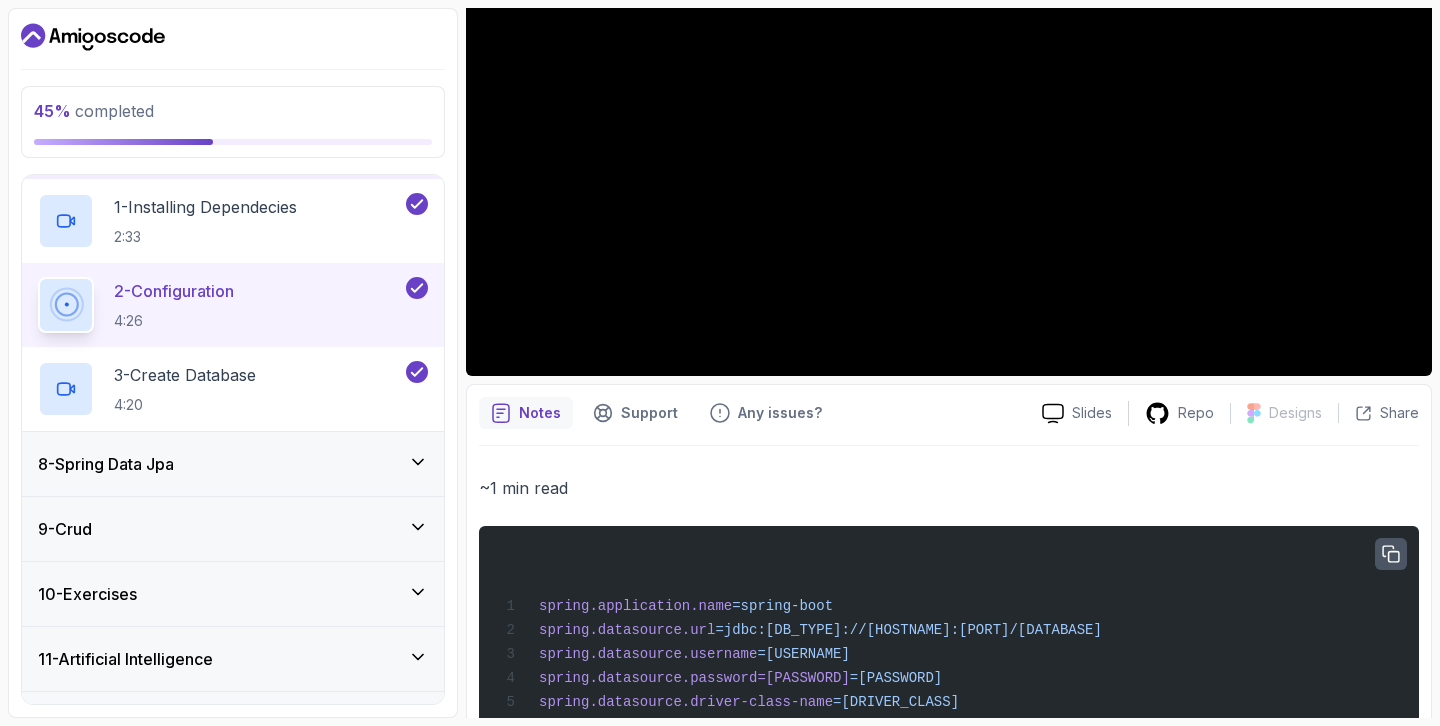 scroll, scrollTop: 487, scrollLeft: 0, axis: vertical 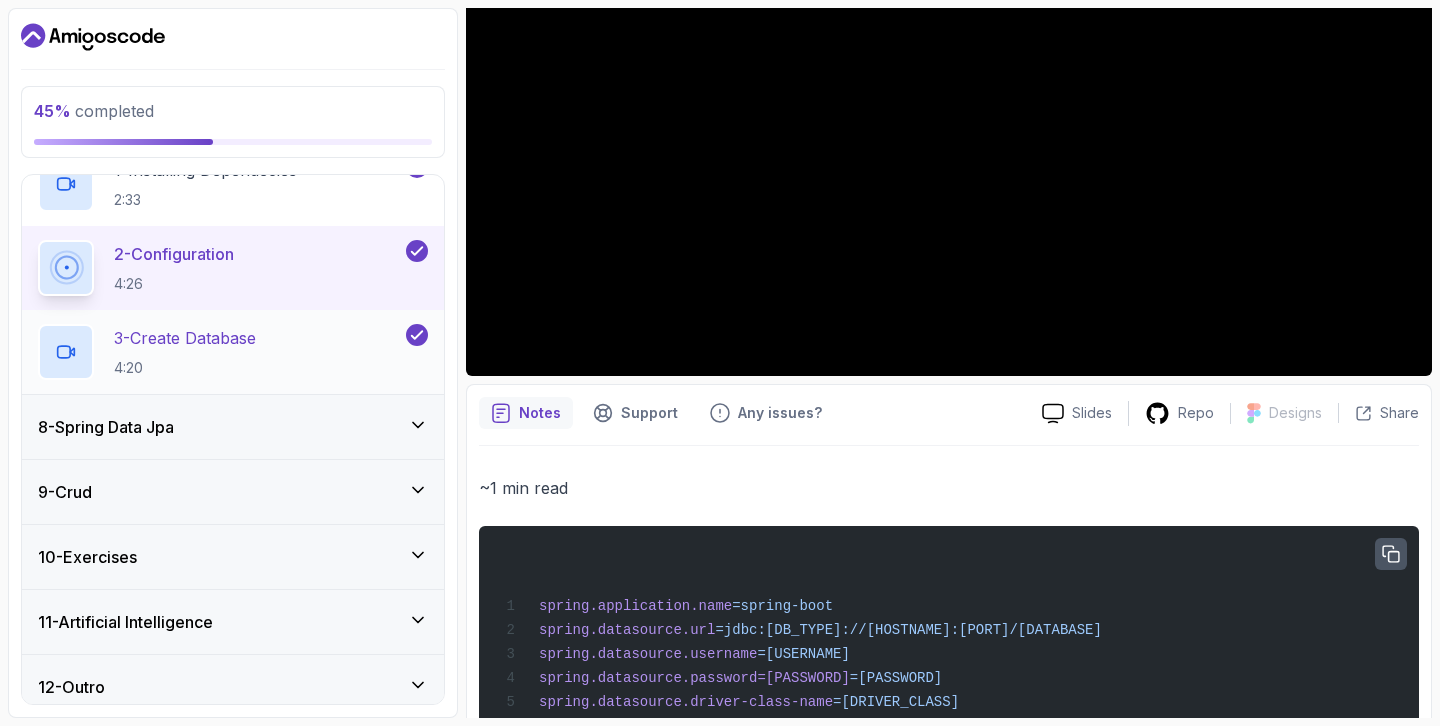 click on "3  -  Create Database 4:20" at bounding box center (233, 352) 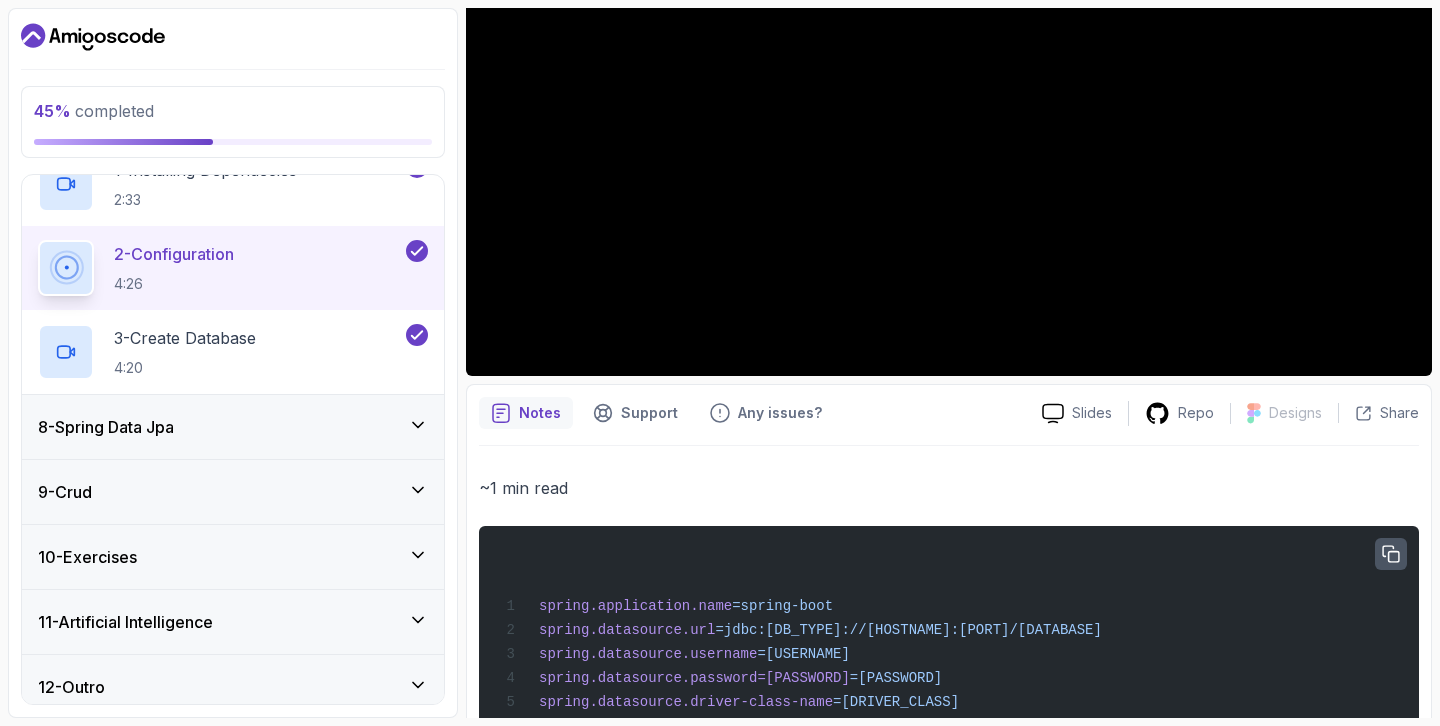 click on "8  -  Spring Data Jpa" at bounding box center [233, 427] 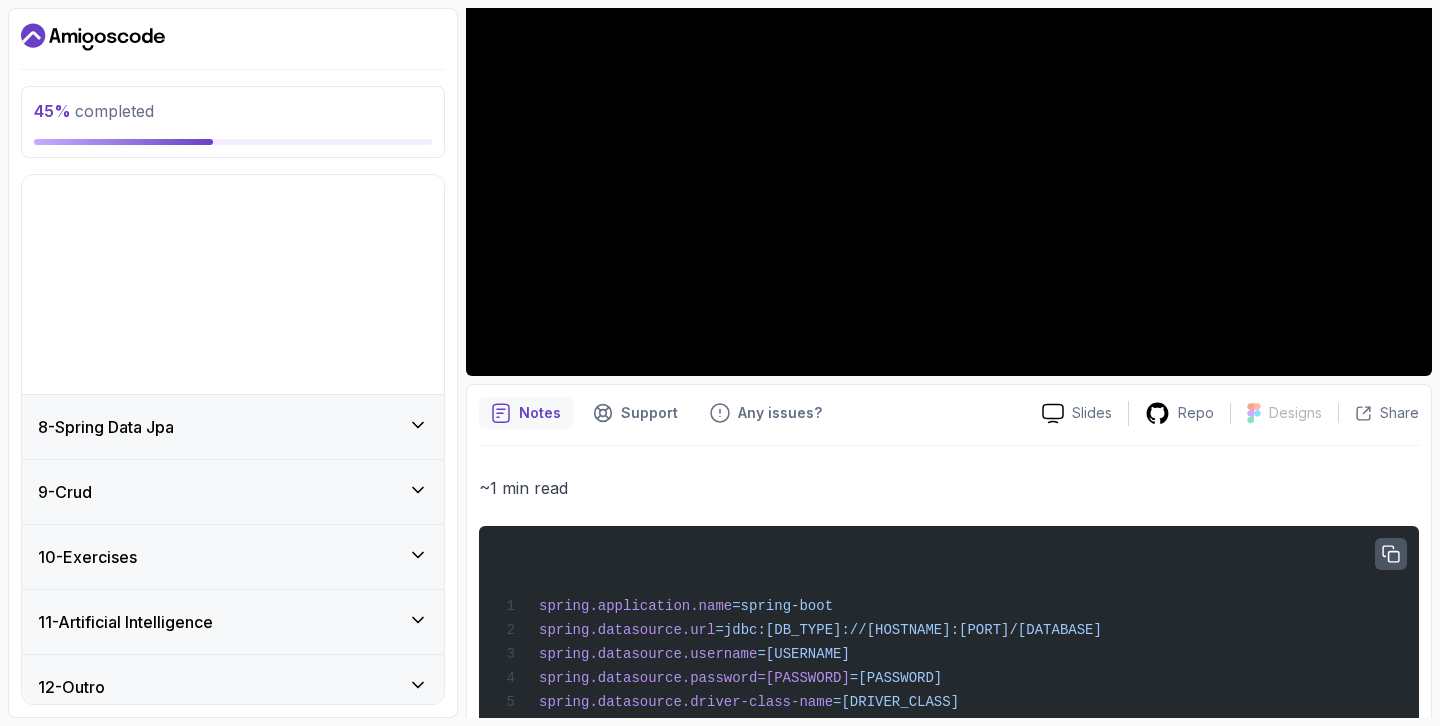 scroll, scrollTop: 249, scrollLeft: 0, axis: vertical 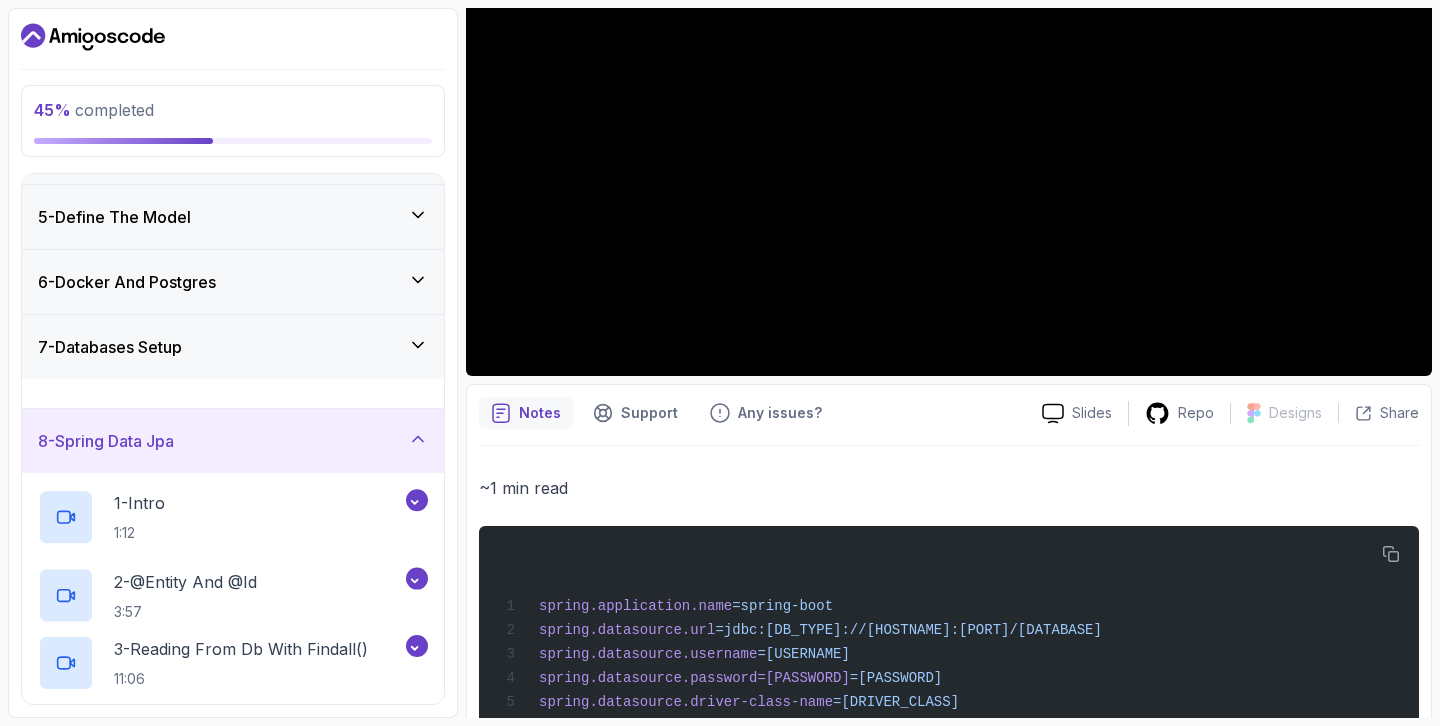 click on "8  -  Spring Data Jpa" at bounding box center [233, 441] 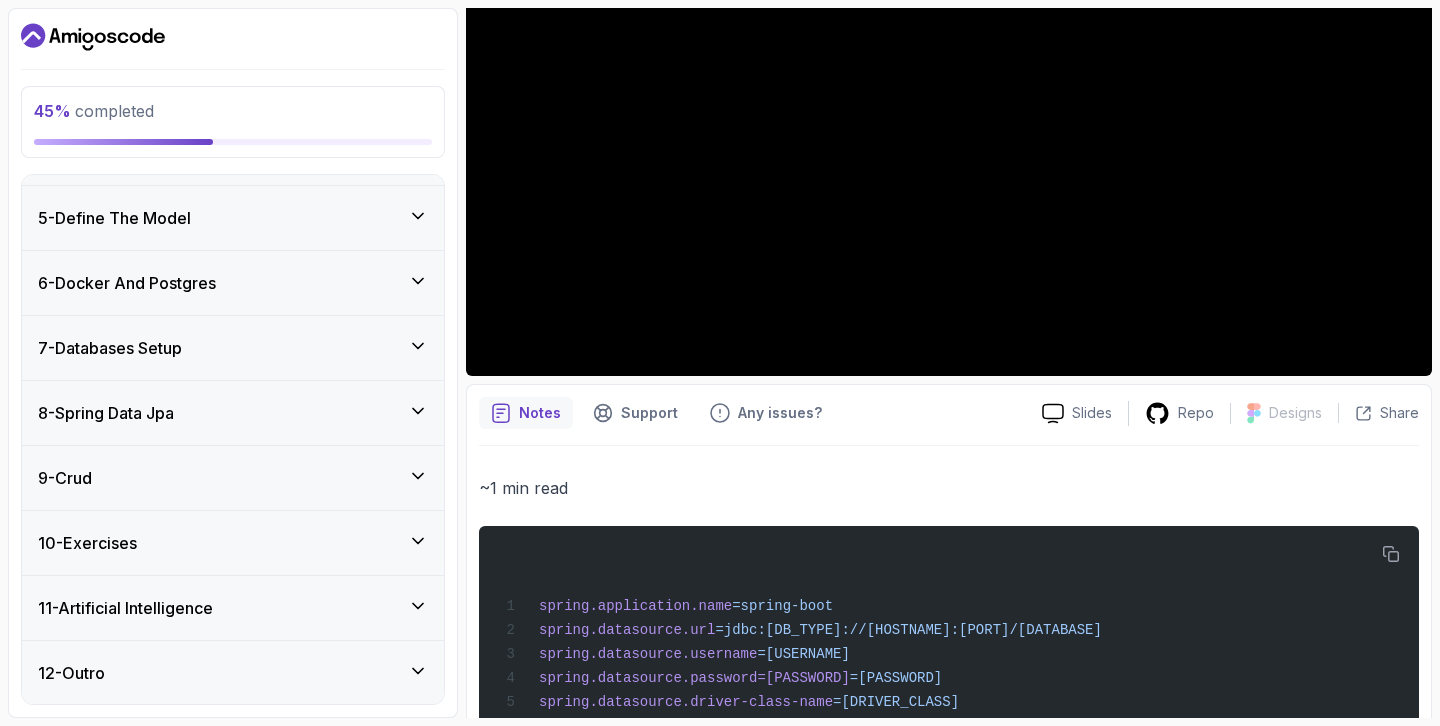 click on "9  -  Crud" at bounding box center (233, 478) 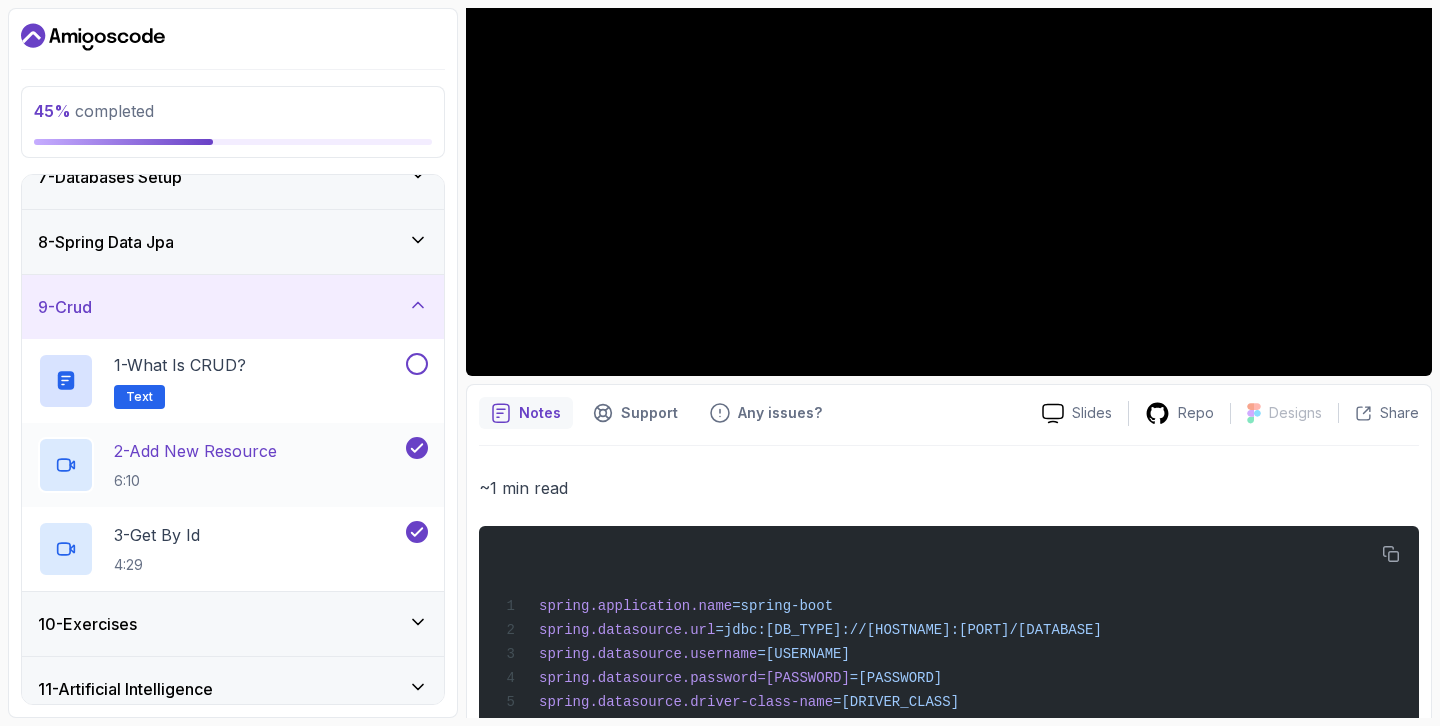 scroll, scrollTop: 456, scrollLeft: 0, axis: vertical 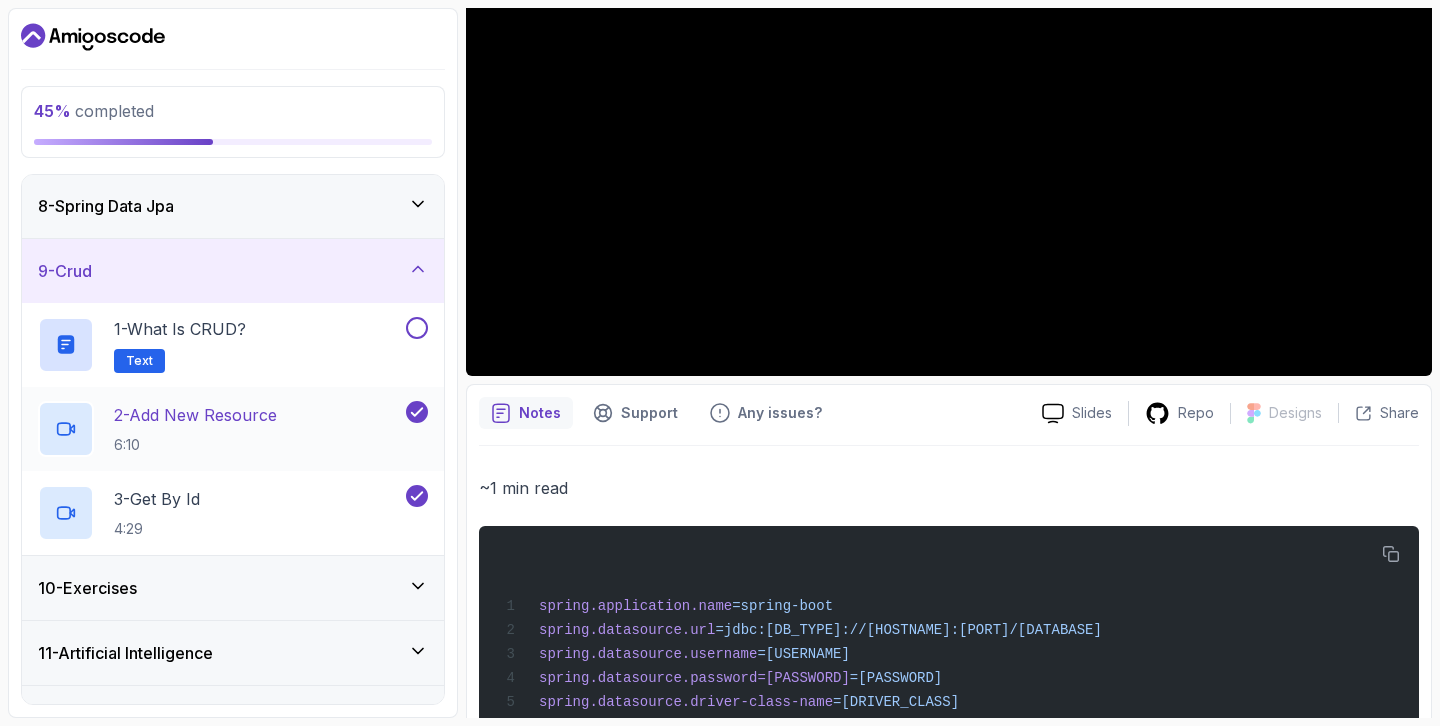 click on "2  -  Add New Resource" at bounding box center [195, 415] 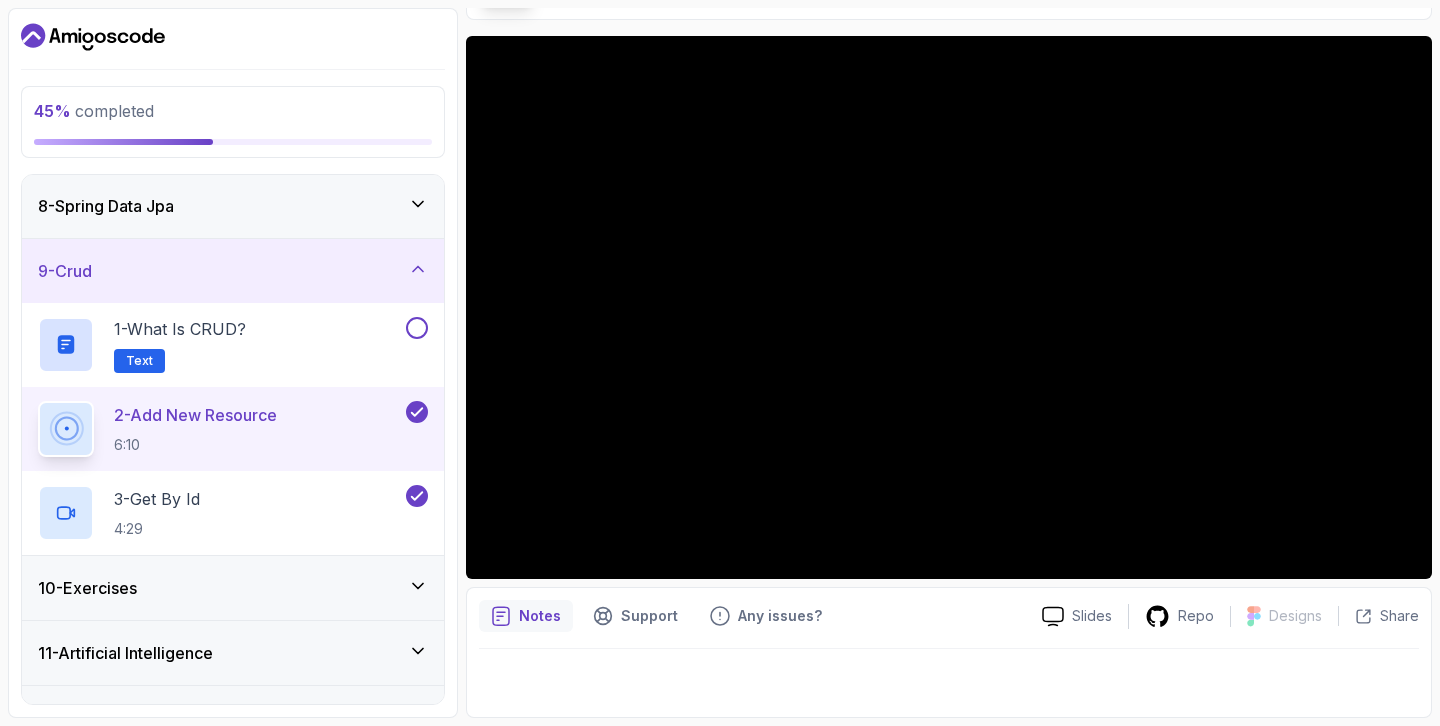 type 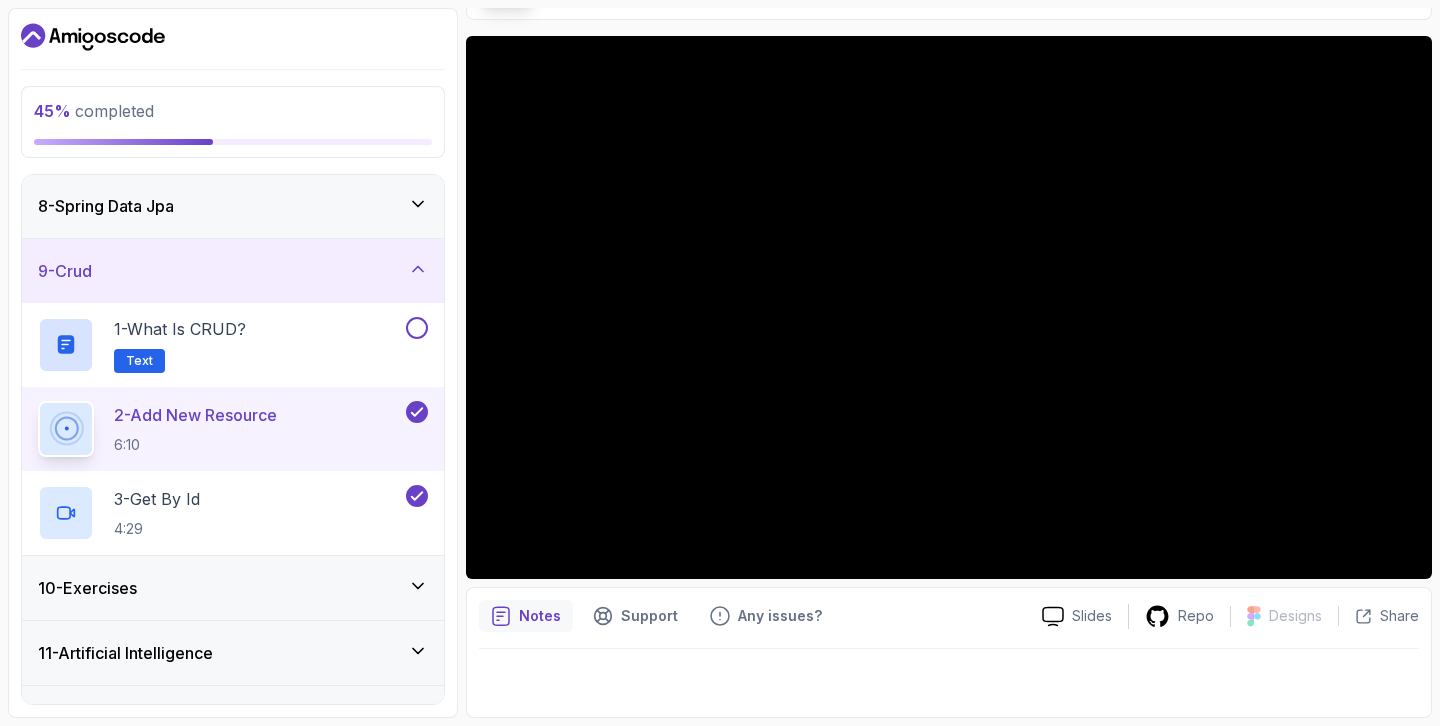 click 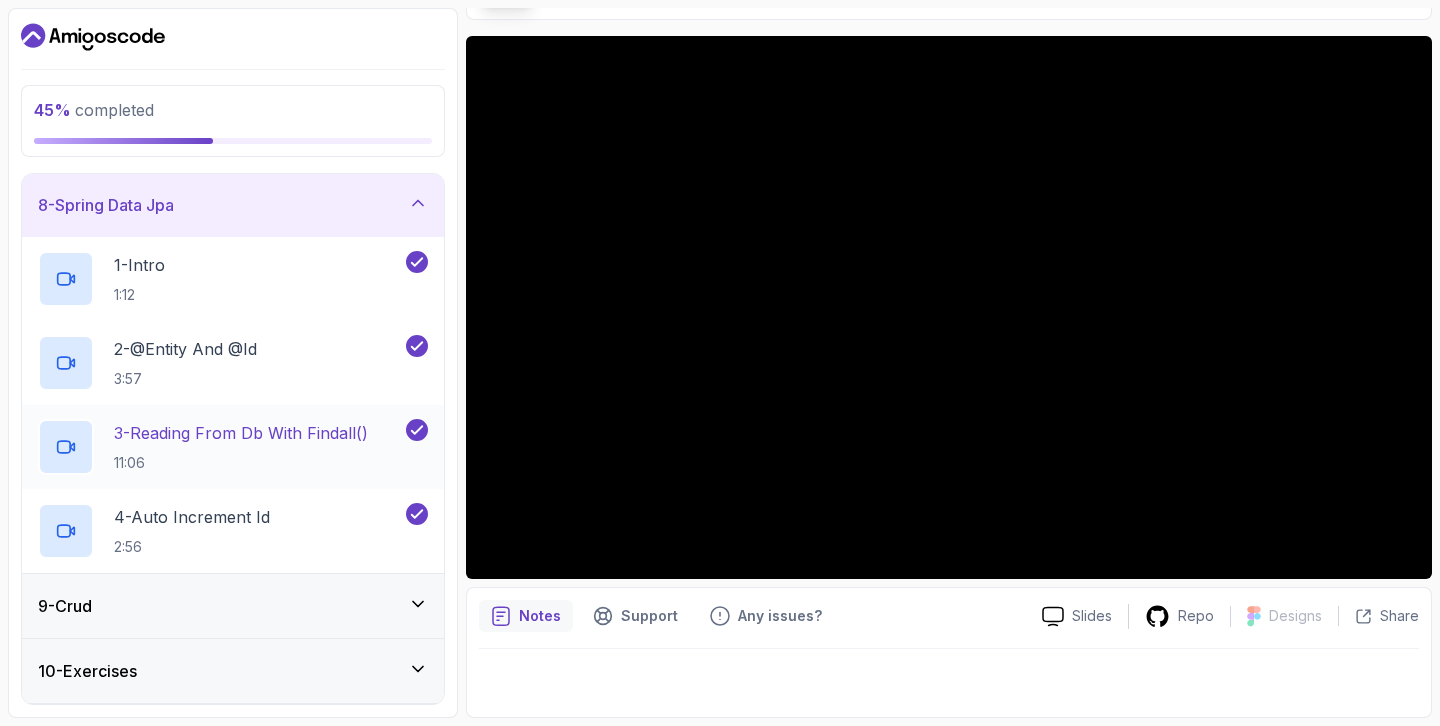 click on "3  -  Reading From Db With Findall()" at bounding box center [241, 433] 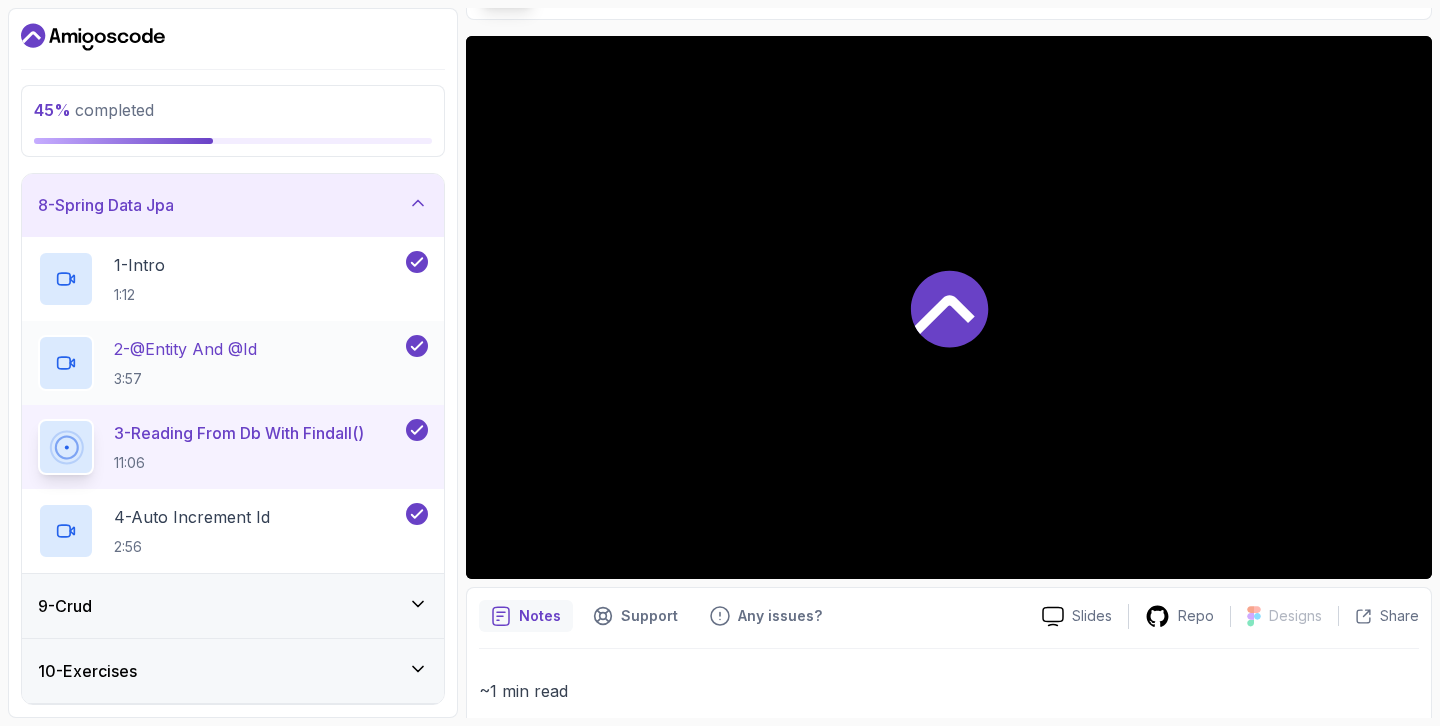 scroll, scrollTop: 345, scrollLeft: 0, axis: vertical 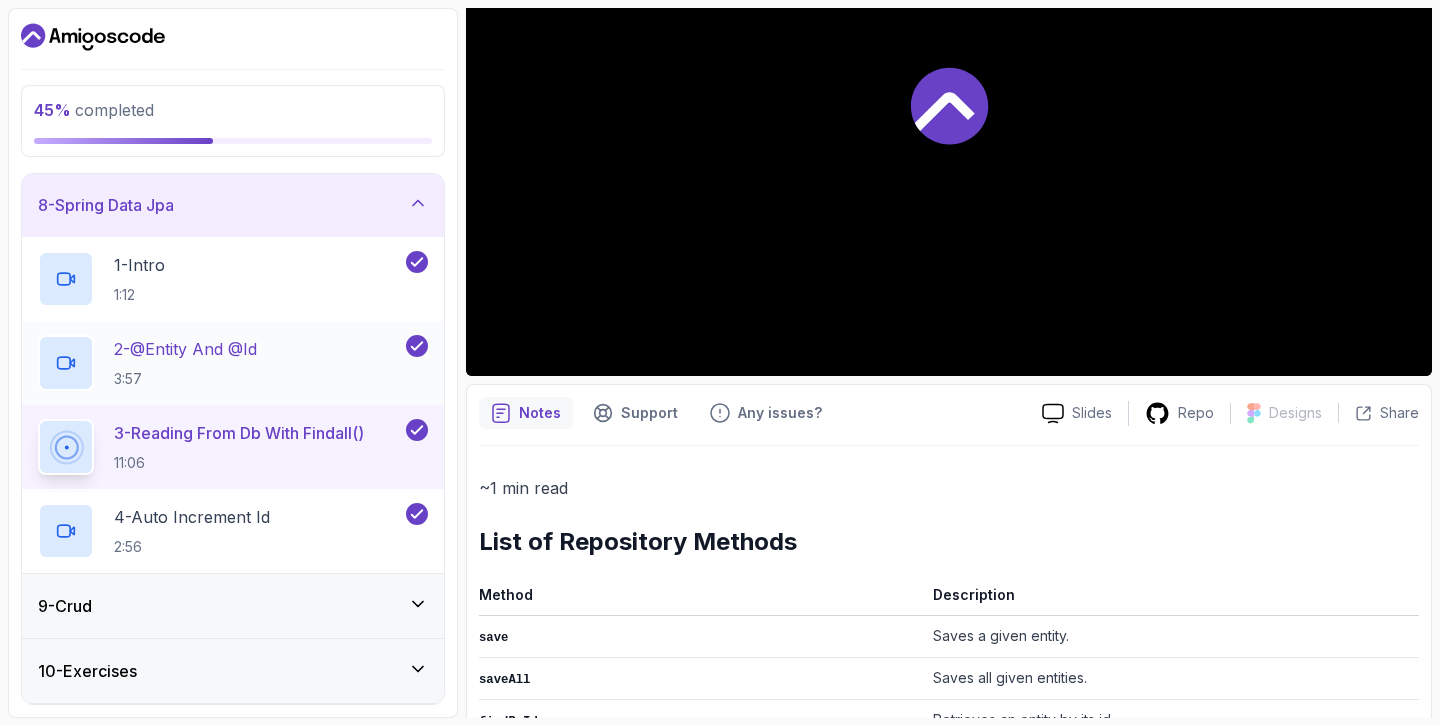 click on "[NUMBER]  -  @[ENTITY] And @[ID] [TIME]" at bounding box center (220, 363) 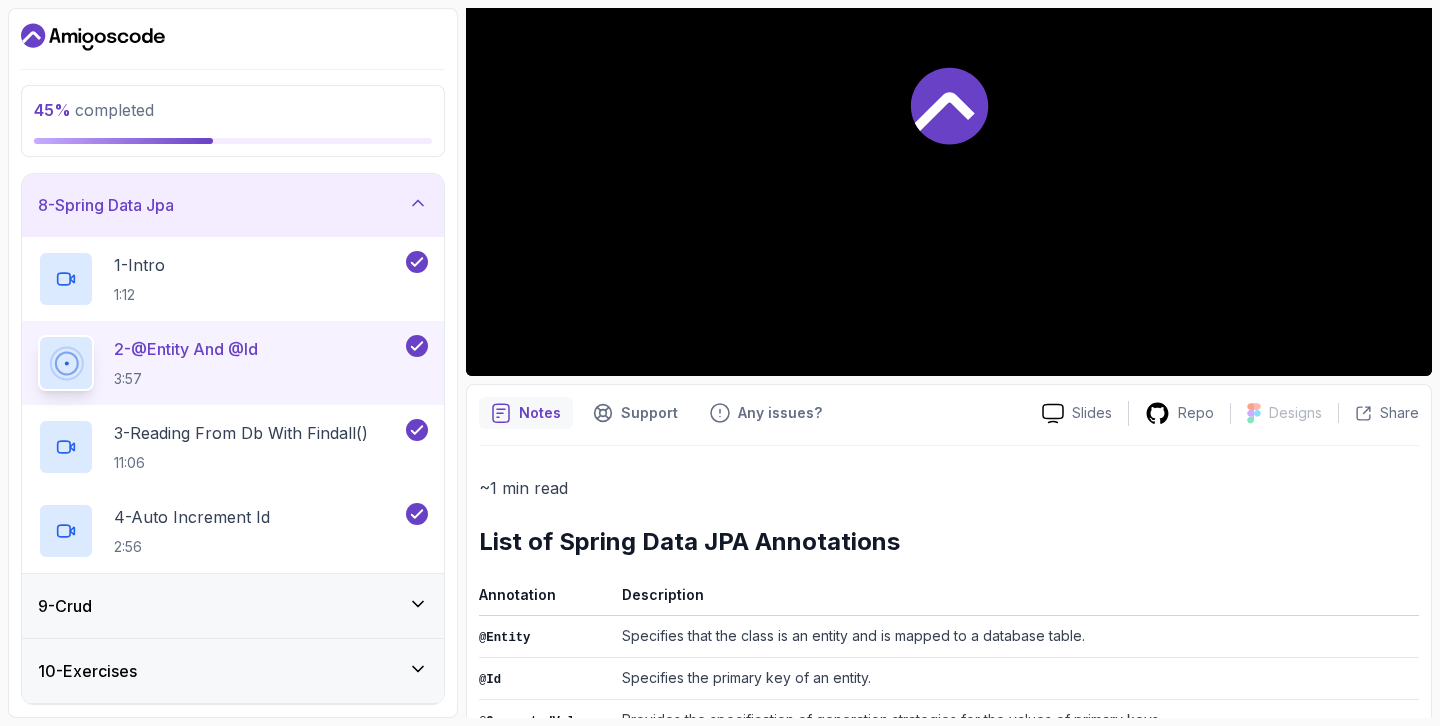 click on "[NUMBER]  -  @[ENTITY] And @[ID] [TIME]" at bounding box center [220, 363] 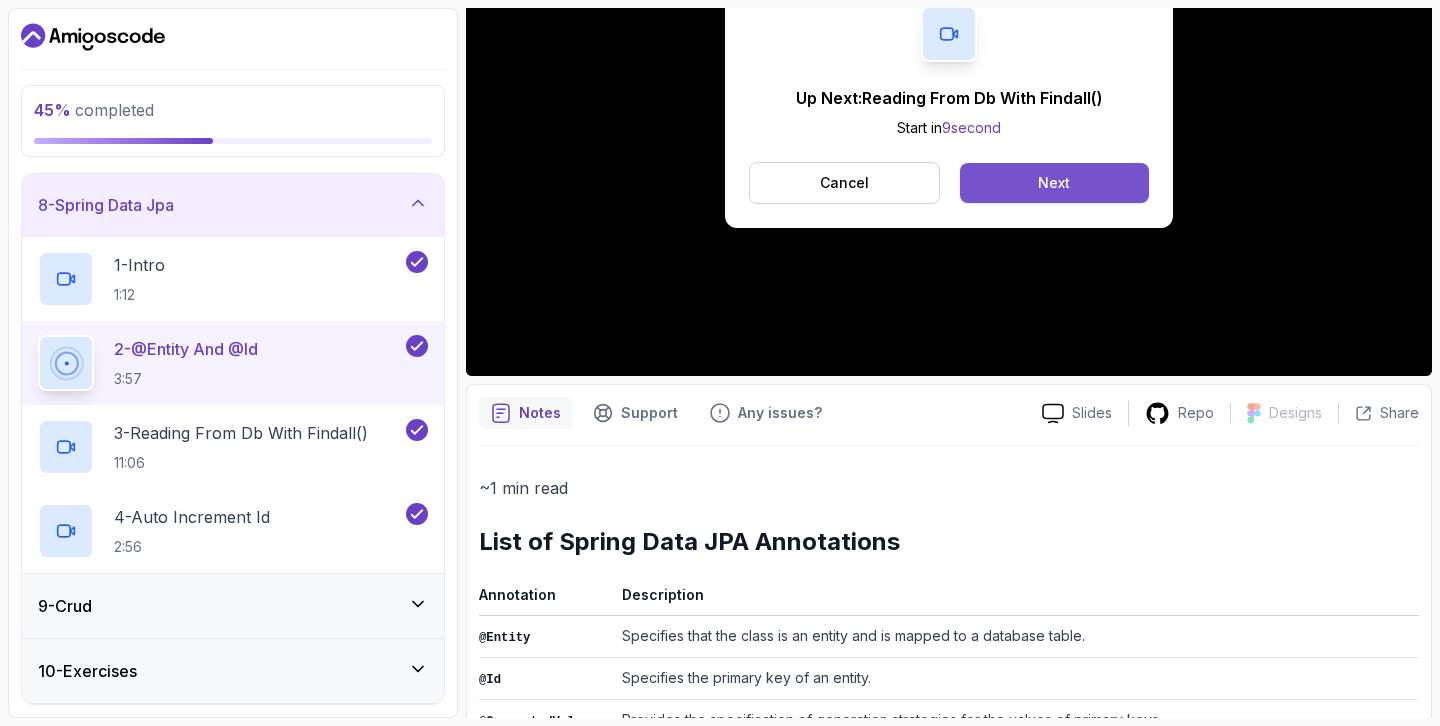 click on "Next" at bounding box center [1054, 183] 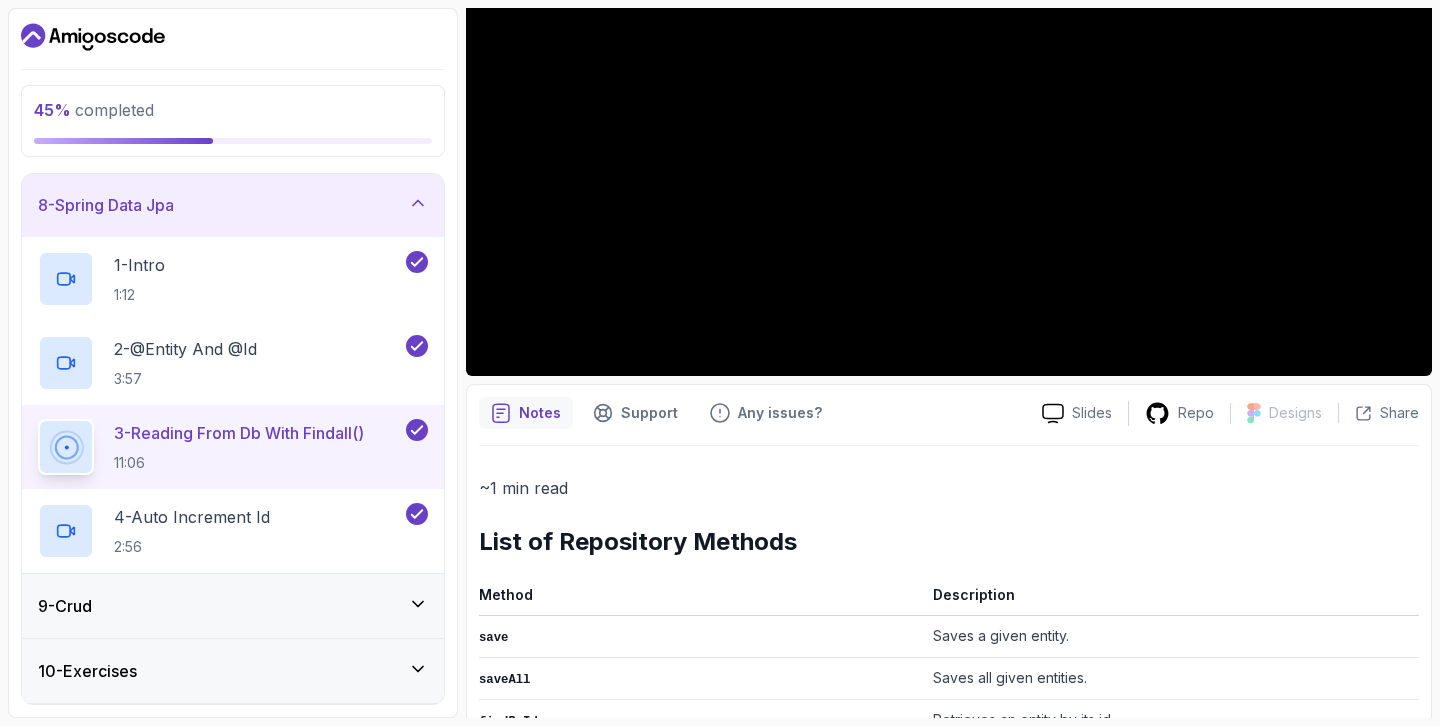 scroll, scrollTop: 563, scrollLeft: 0, axis: vertical 